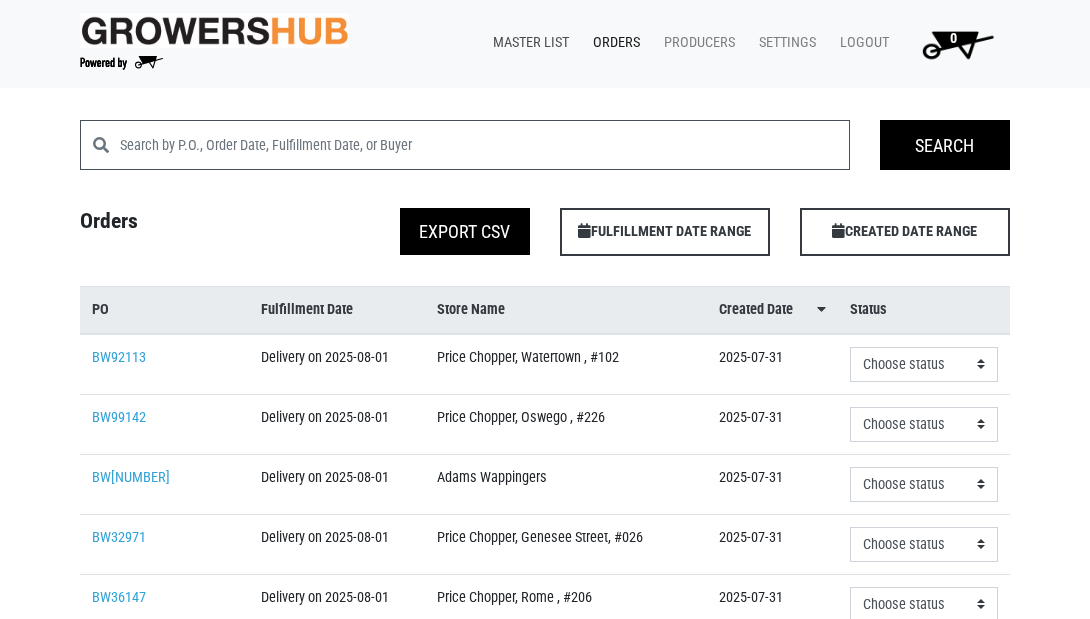 scroll, scrollTop: 0, scrollLeft: 0, axis: both 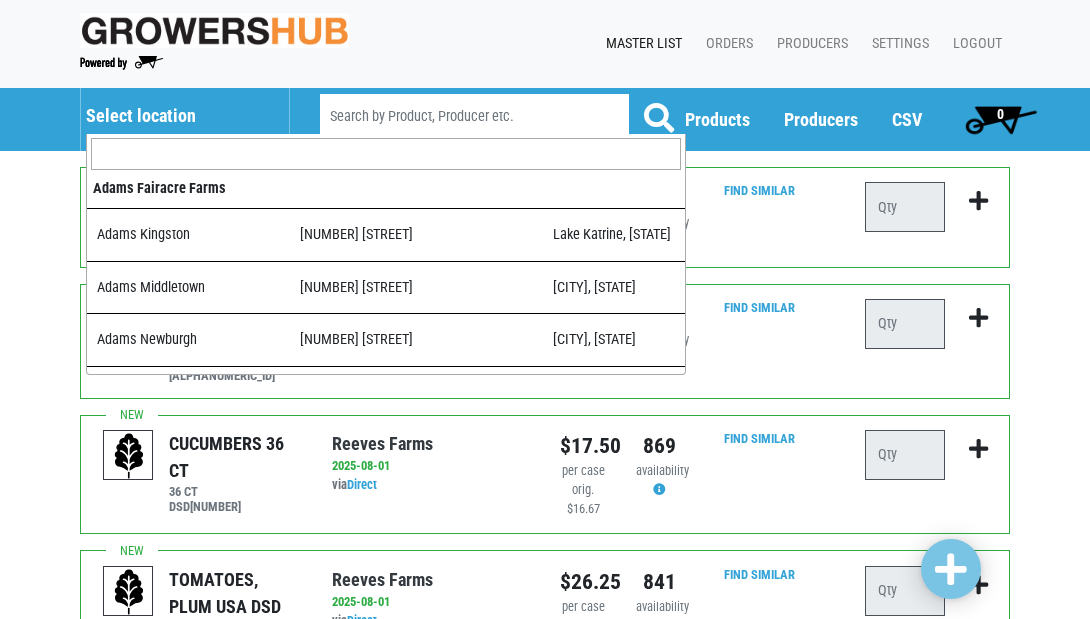 click on "Select location" at bounding box center (177, 116) 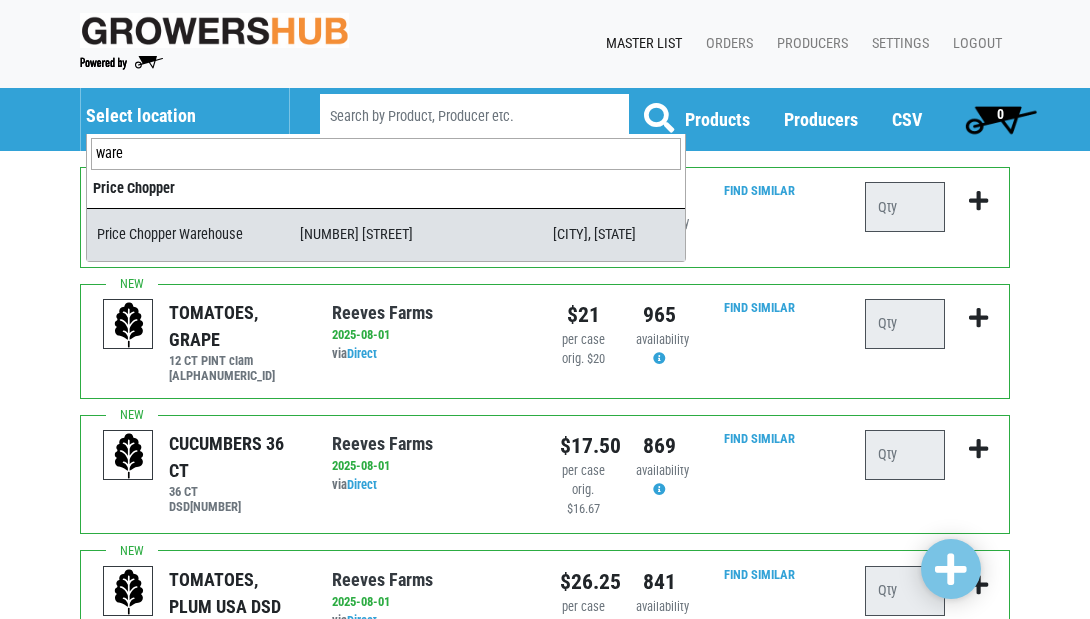 type on "ware" 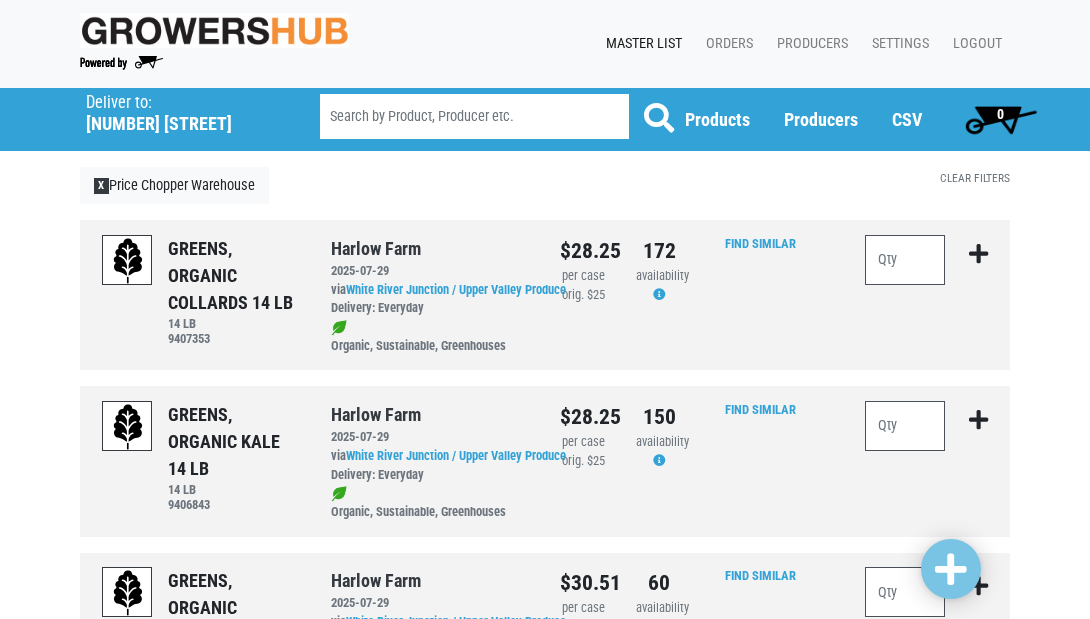 scroll, scrollTop: 0, scrollLeft: 0, axis: both 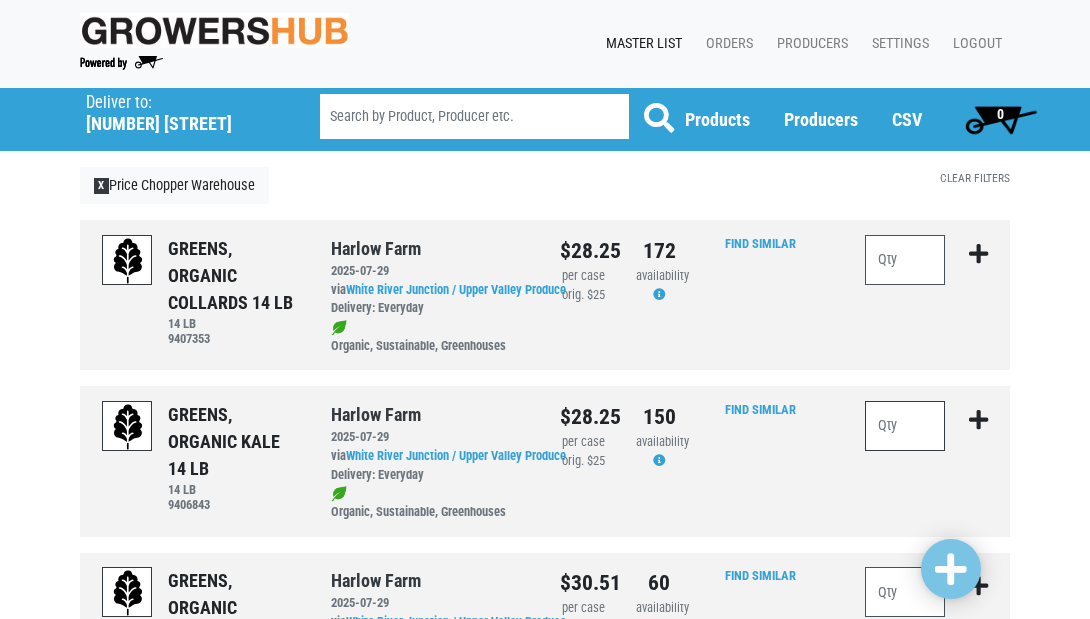 click at bounding box center [905, 426] 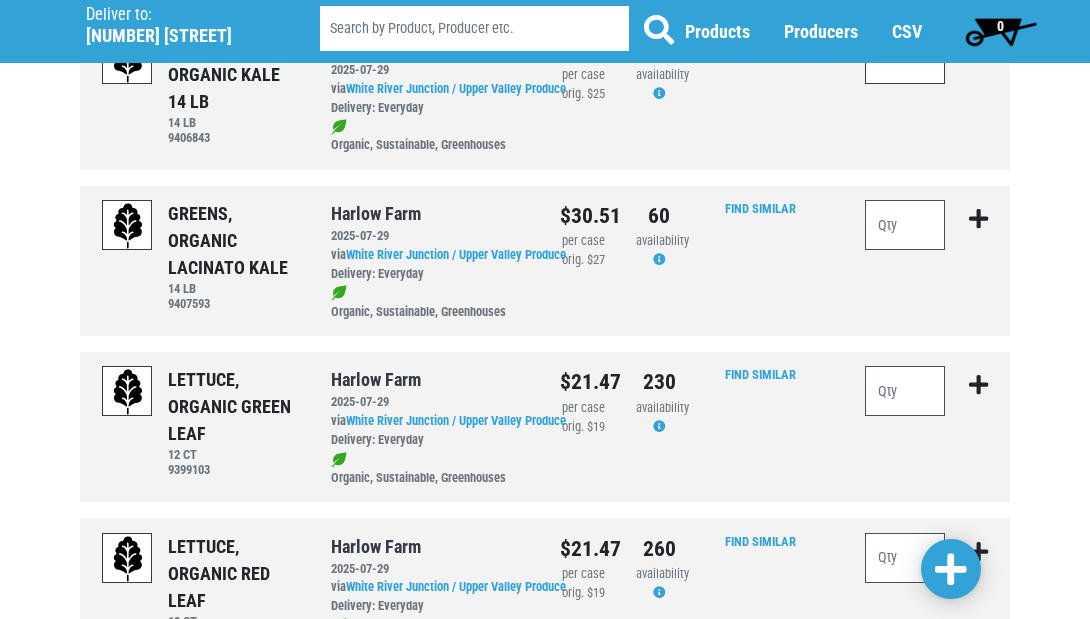 scroll, scrollTop: 372, scrollLeft: 0, axis: vertical 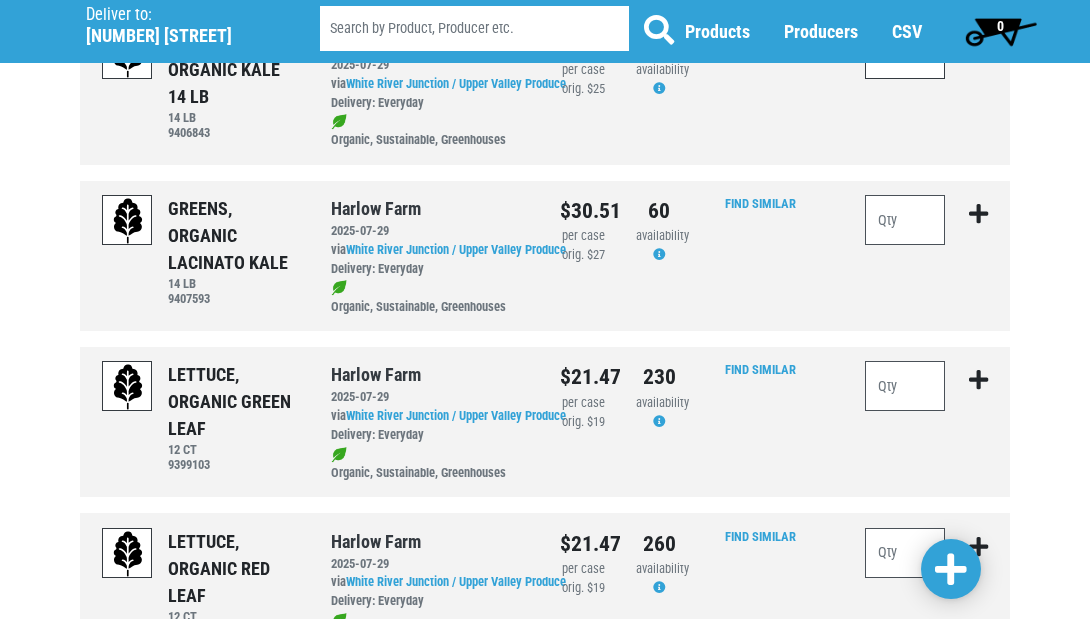 type on "20" 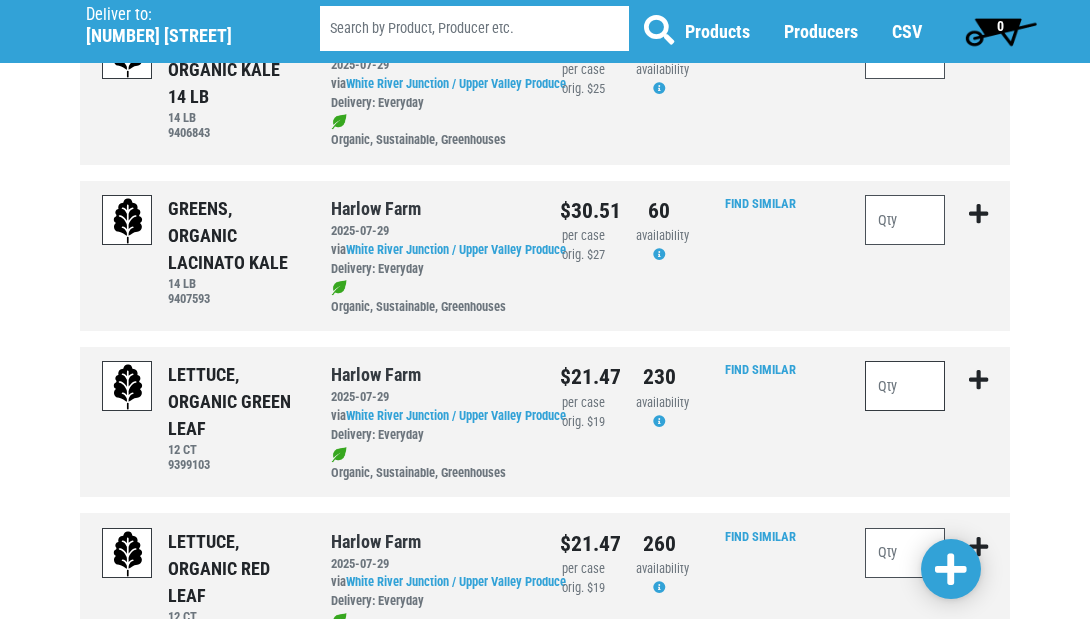 click at bounding box center (905, 386) 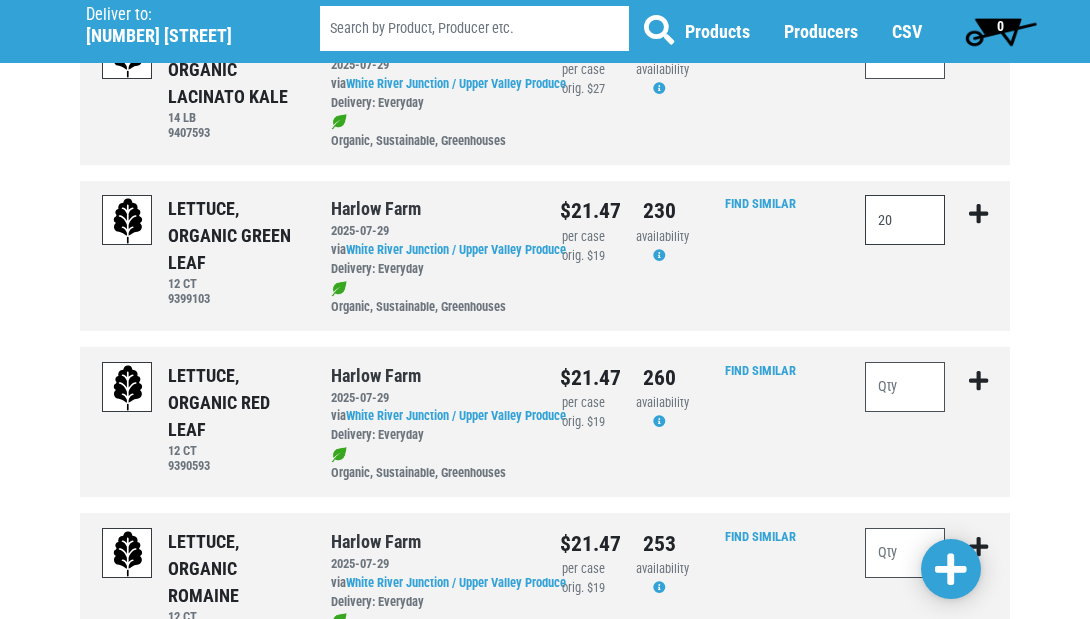 scroll, scrollTop: 537, scrollLeft: 0, axis: vertical 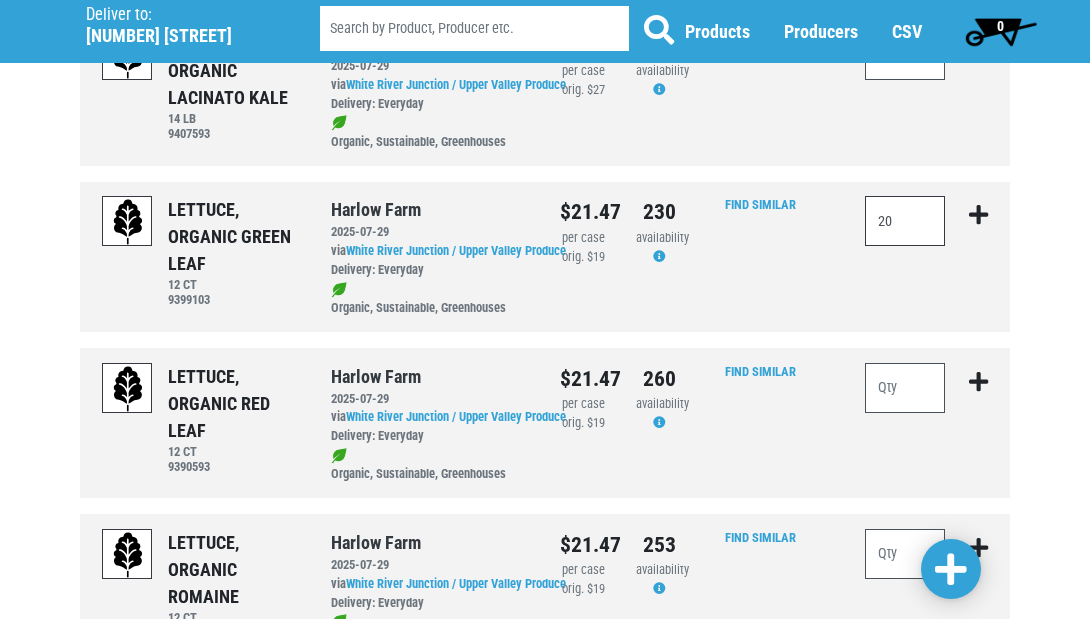 type on "20" 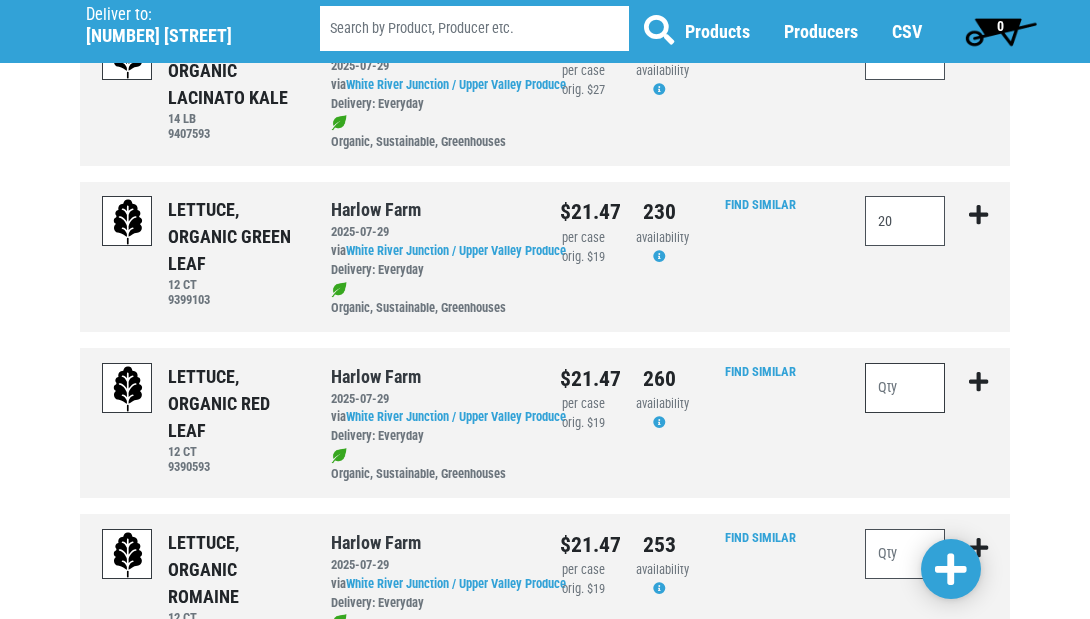click at bounding box center (905, 388) 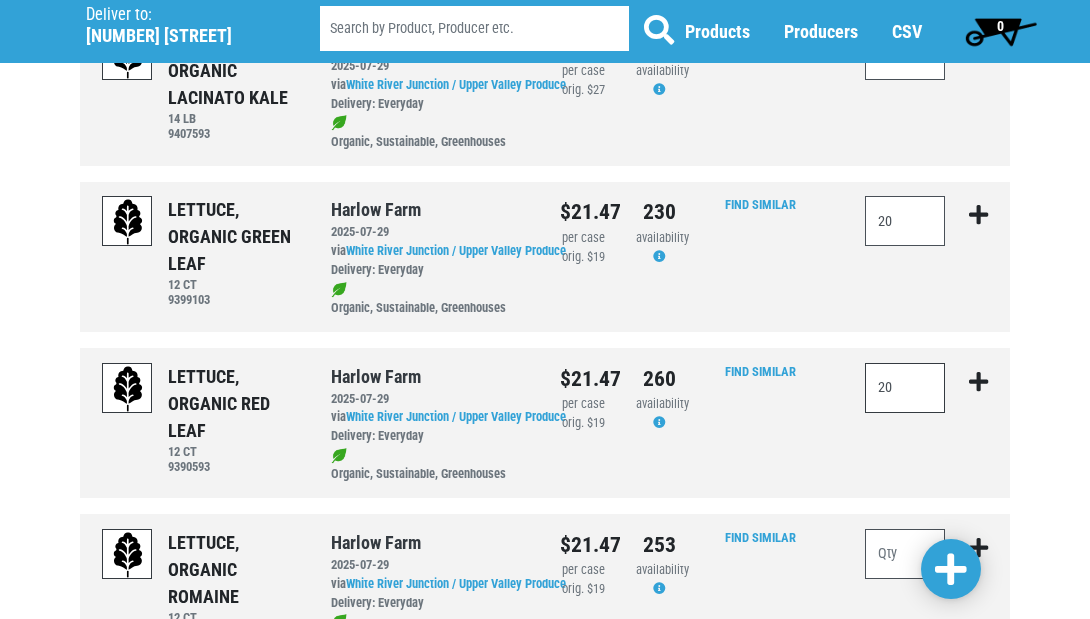 type on "20" 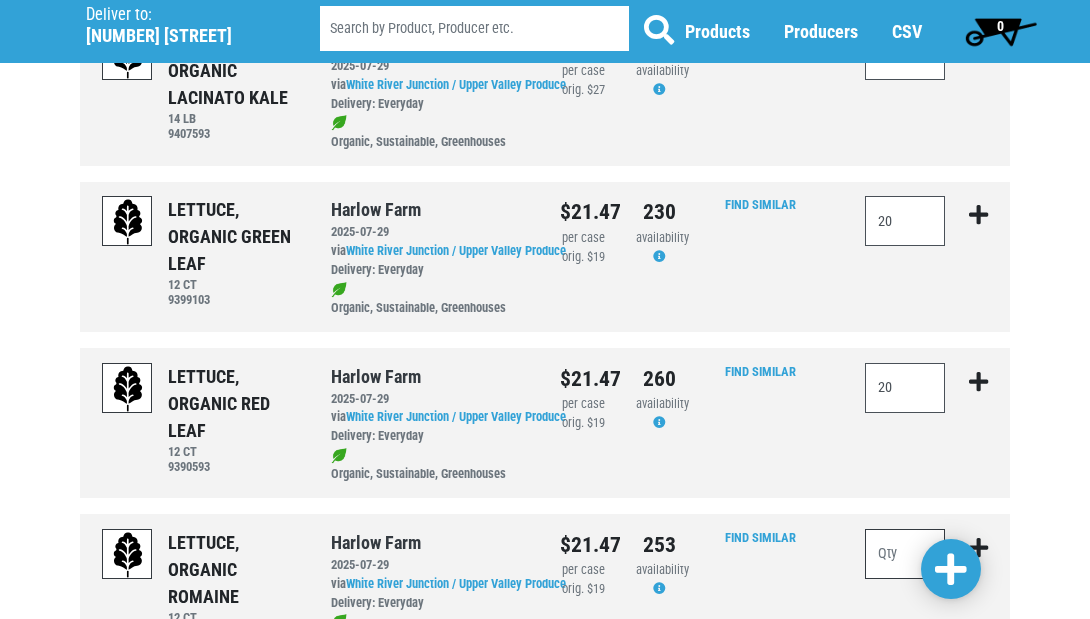 click at bounding box center [905, 554] 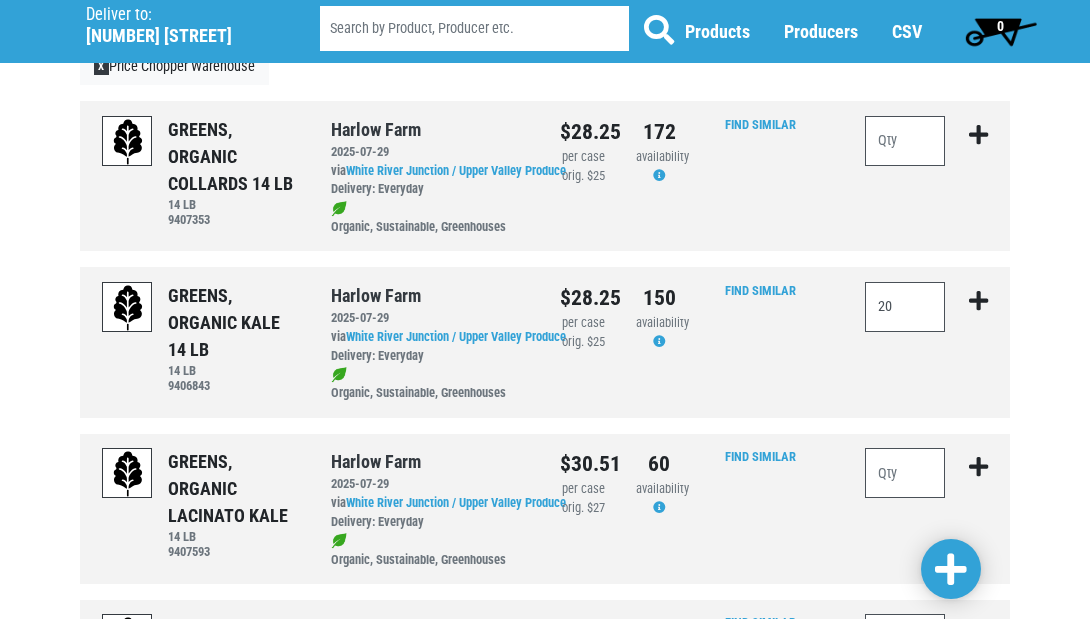 scroll, scrollTop: 117, scrollLeft: 0, axis: vertical 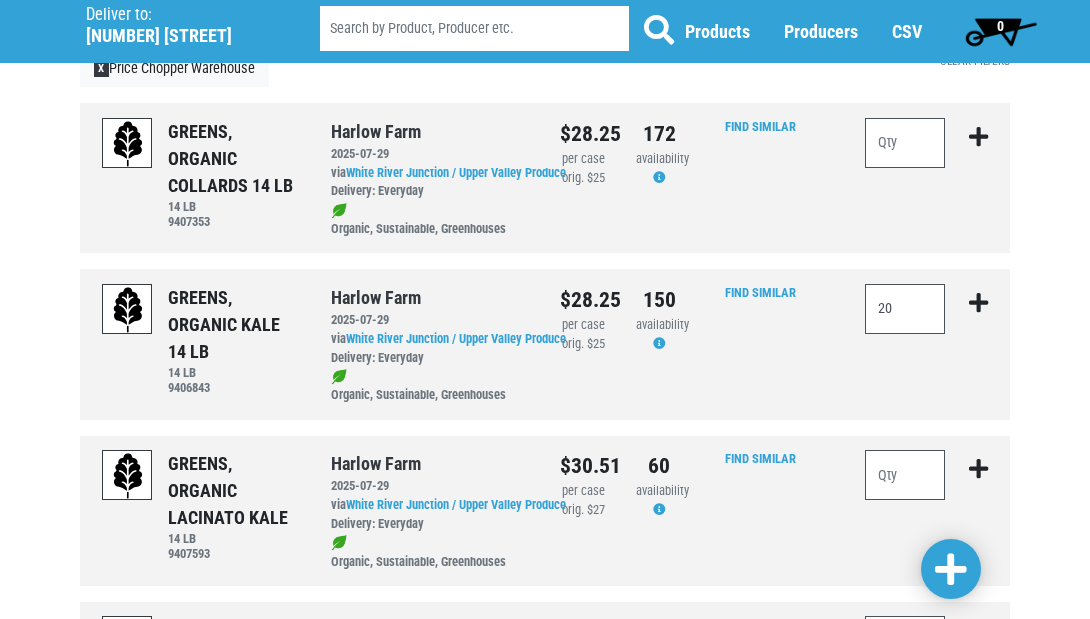 type on "30" 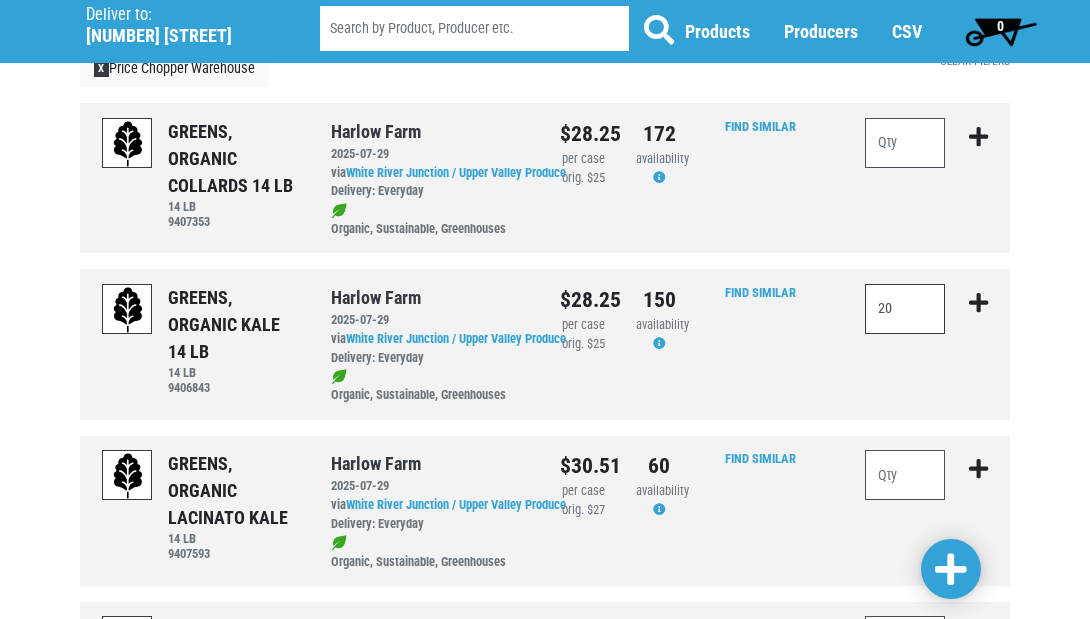 click on "20" at bounding box center [905, 309] 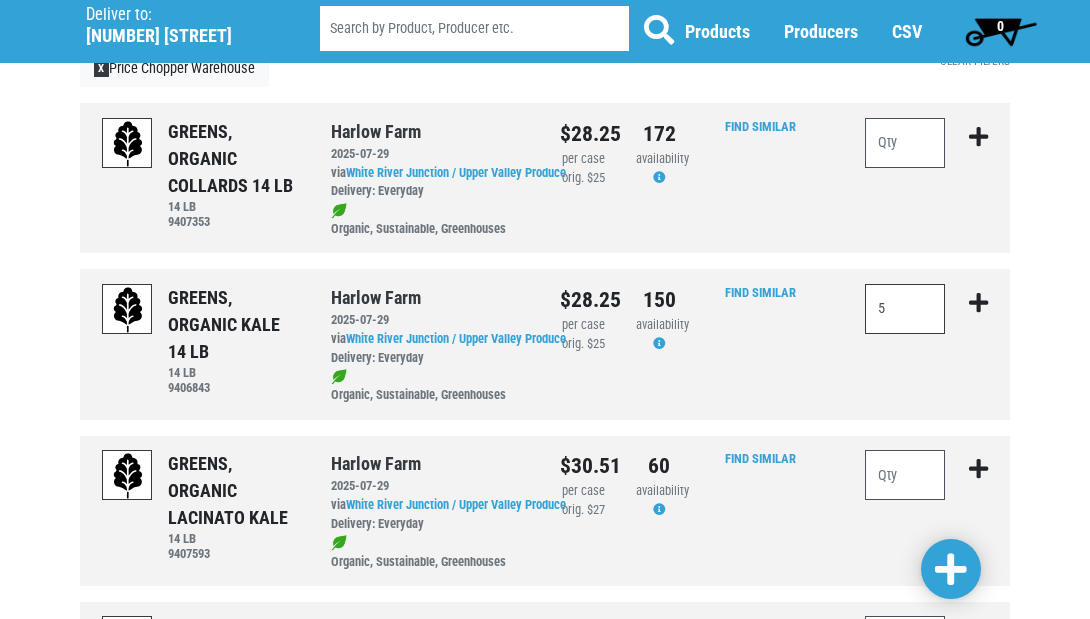 type on "5" 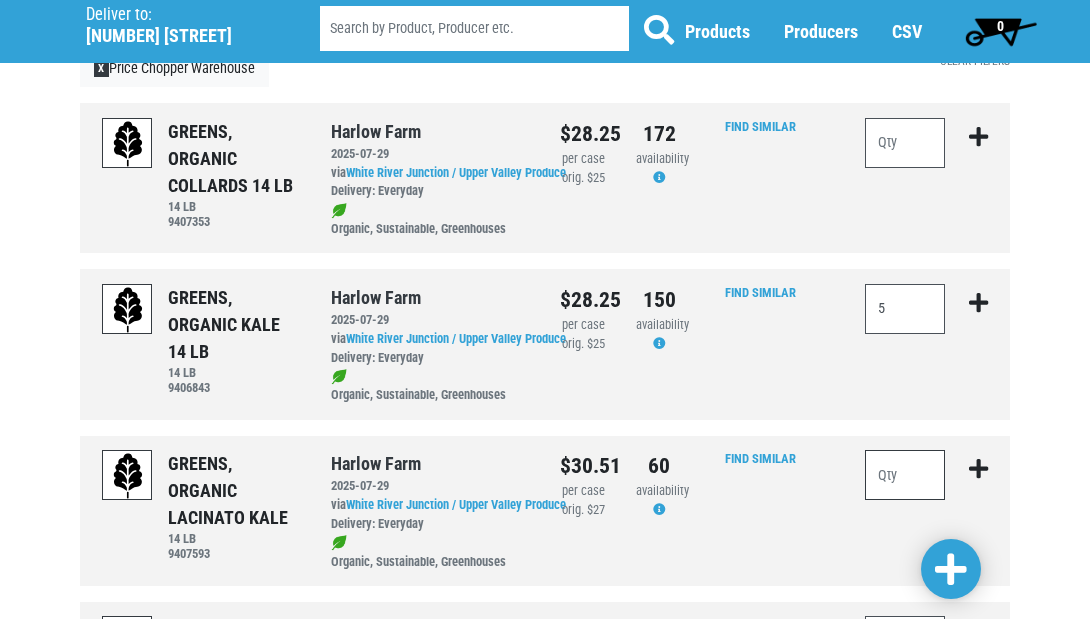 click at bounding box center [905, 475] 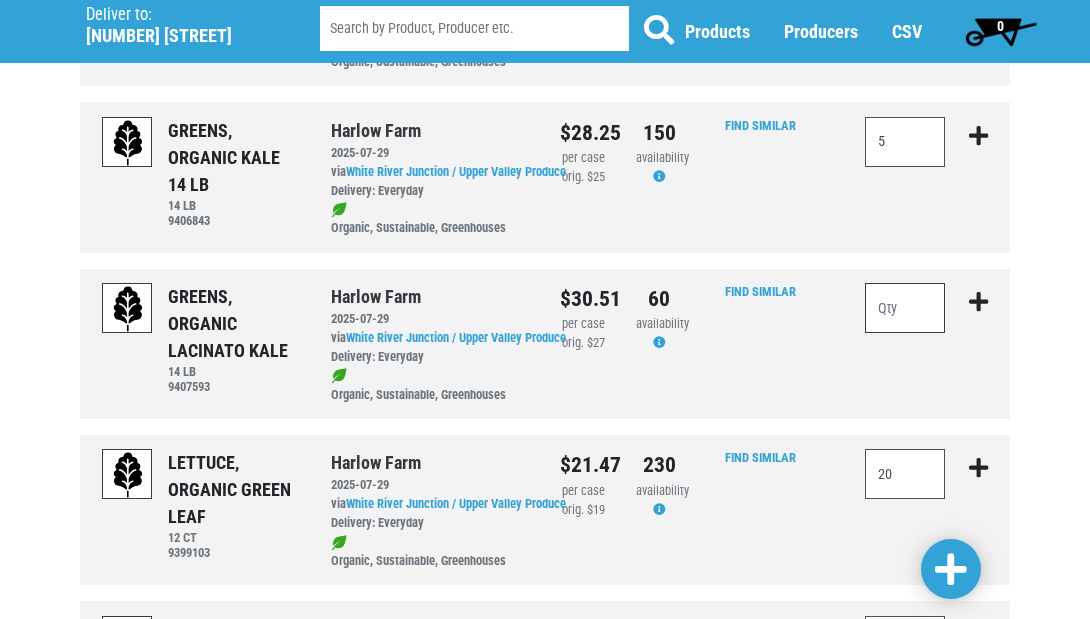 scroll, scrollTop: 285, scrollLeft: 0, axis: vertical 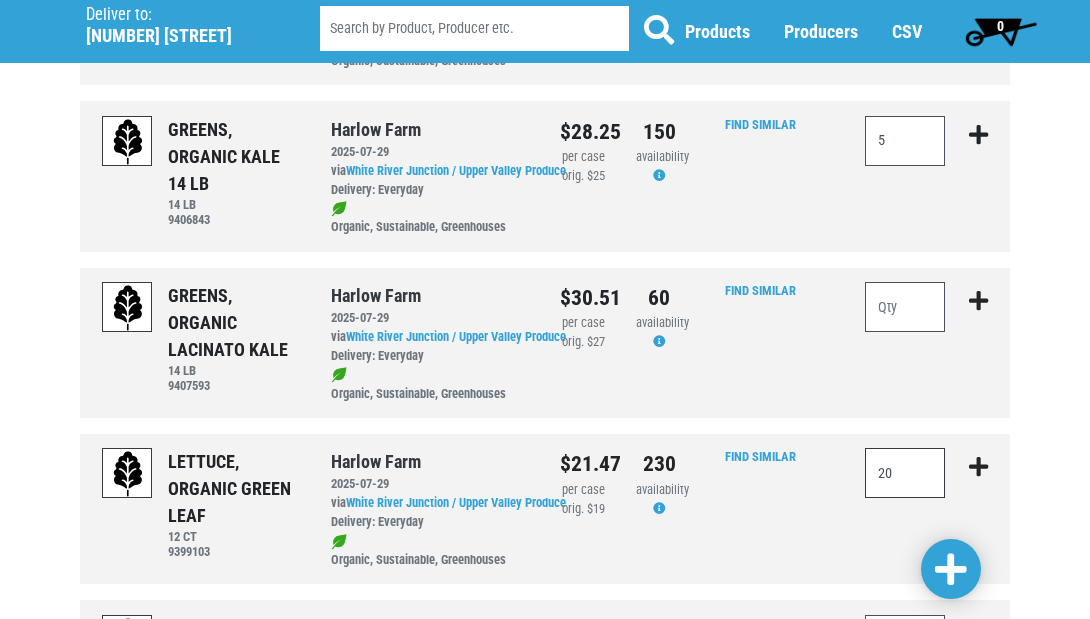 click on "20" at bounding box center [905, 473] 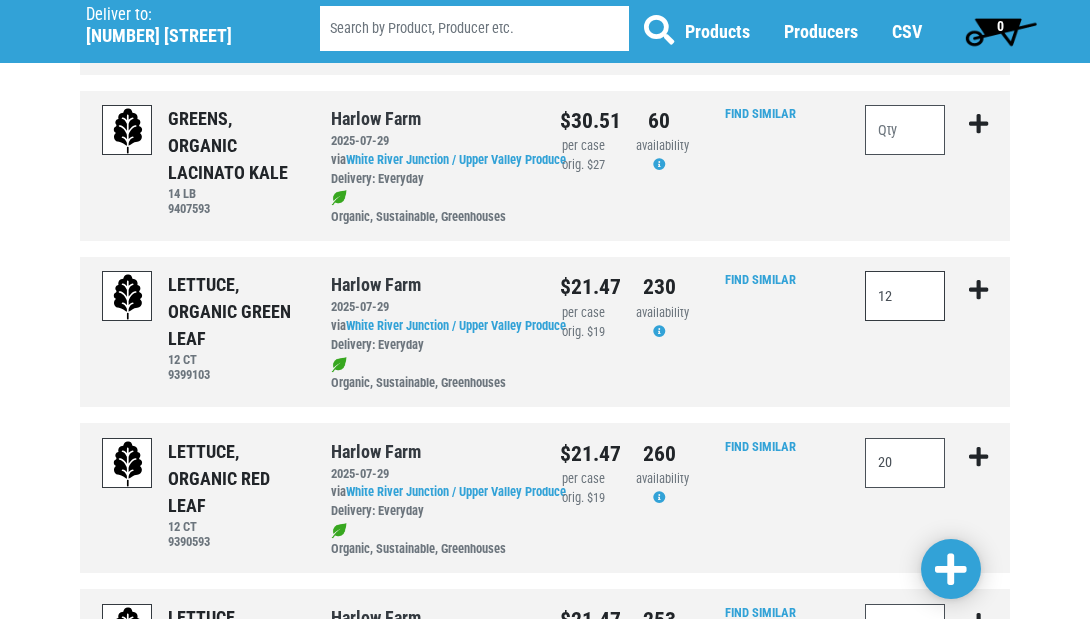 scroll, scrollTop: 462, scrollLeft: 0, axis: vertical 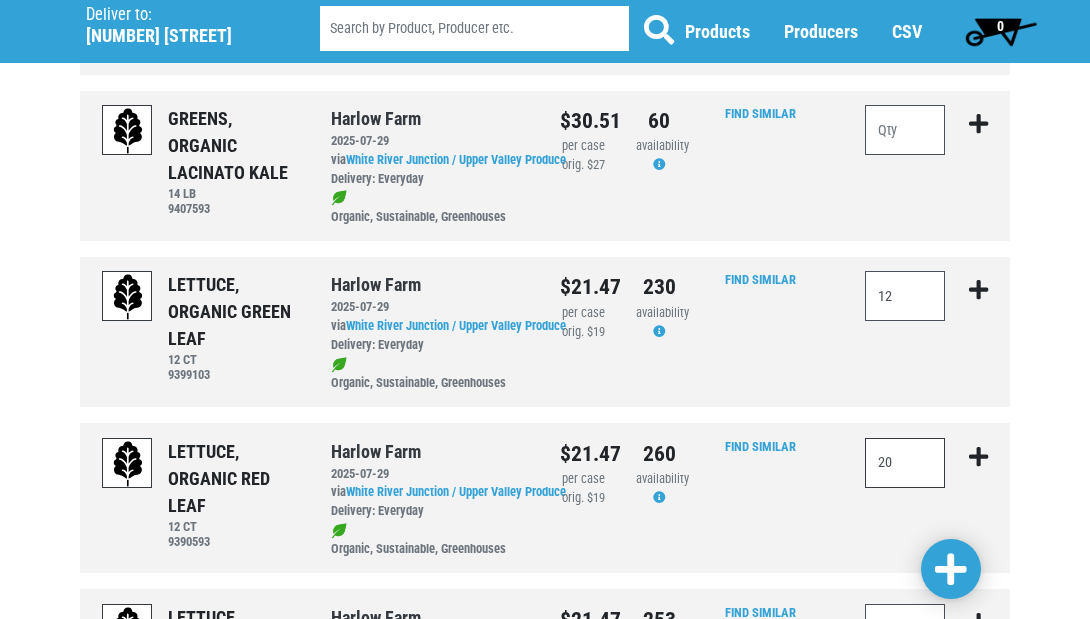 click on "20" at bounding box center (905, 463) 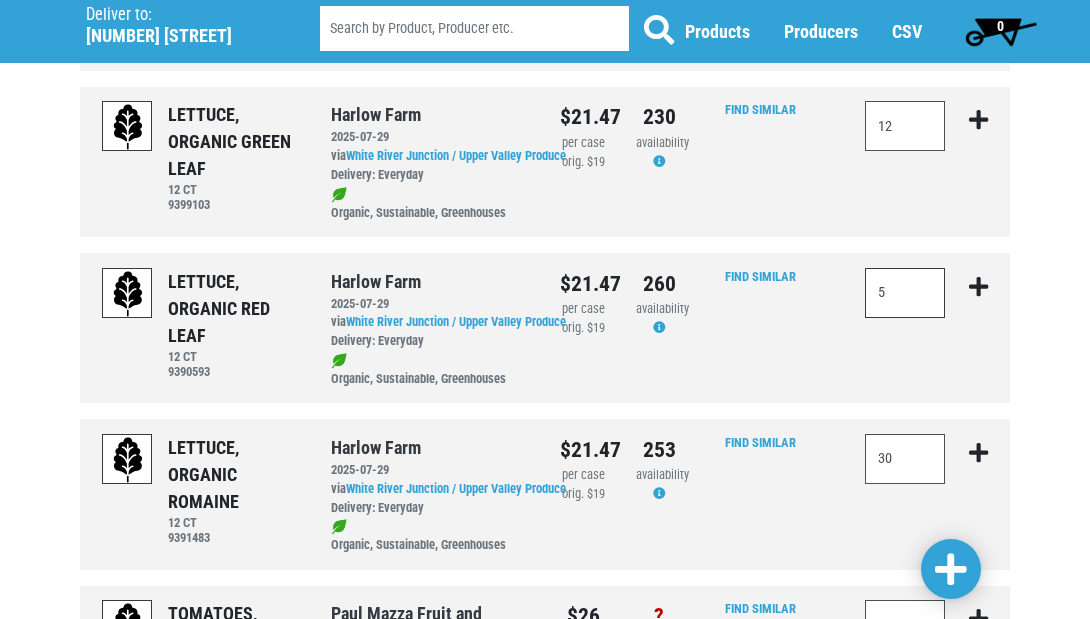scroll, scrollTop: 636, scrollLeft: 0, axis: vertical 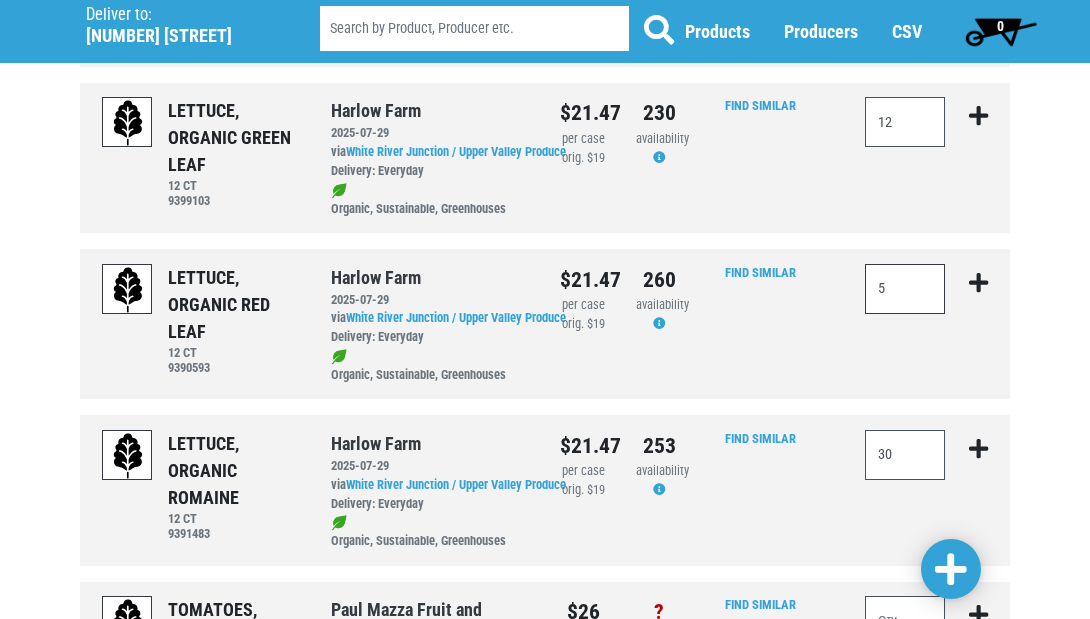 type on "5" 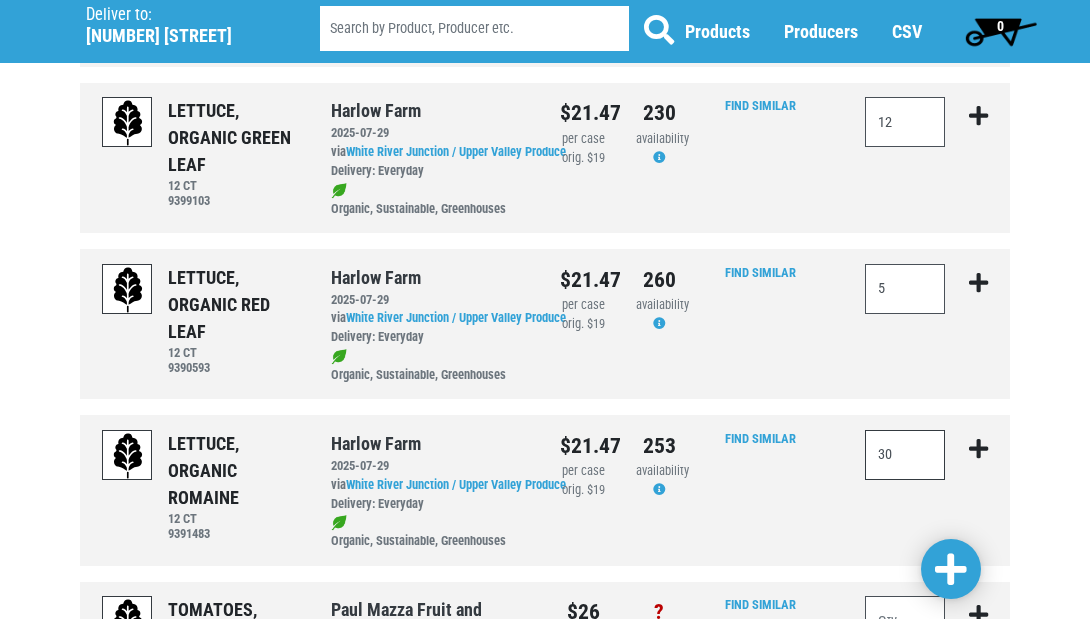 click on "30" at bounding box center (905, 455) 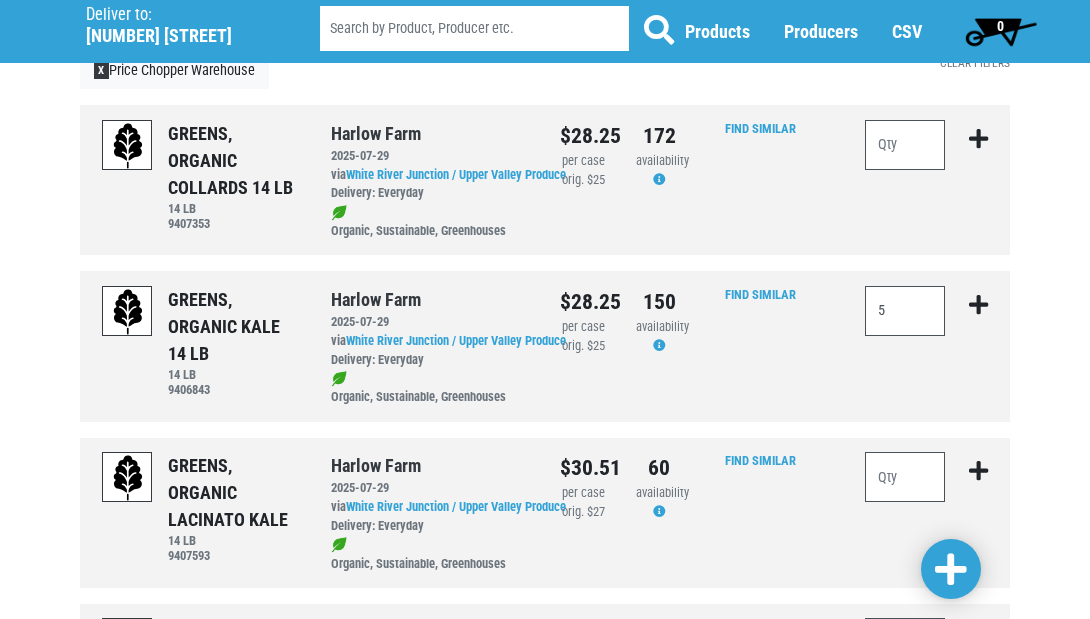 scroll, scrollTop: 105, scrollLeft: 0, axis: vertical 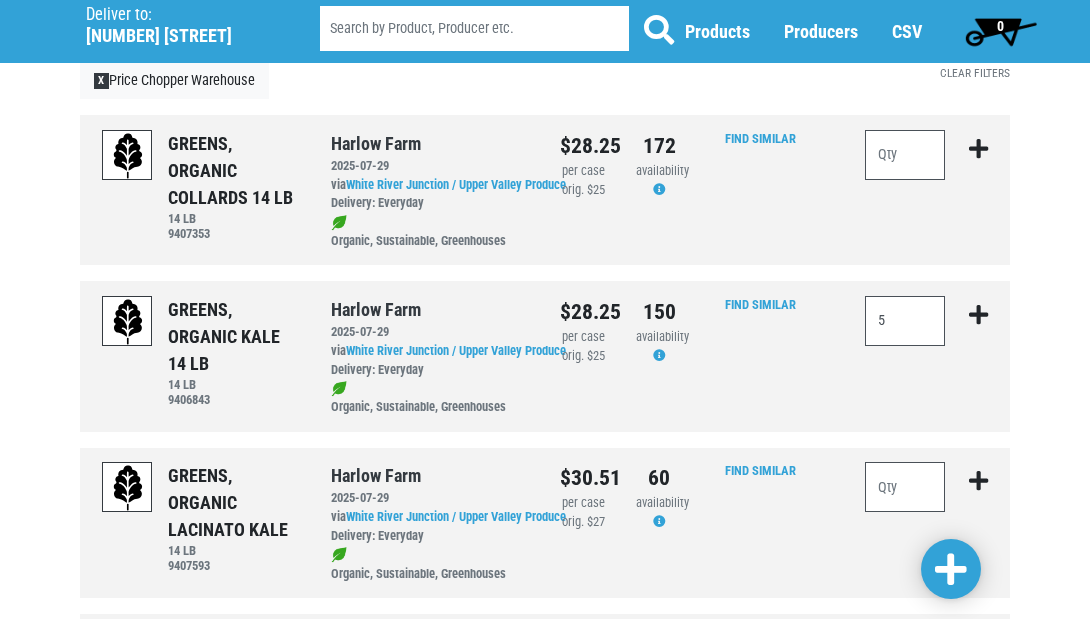 type on "20" 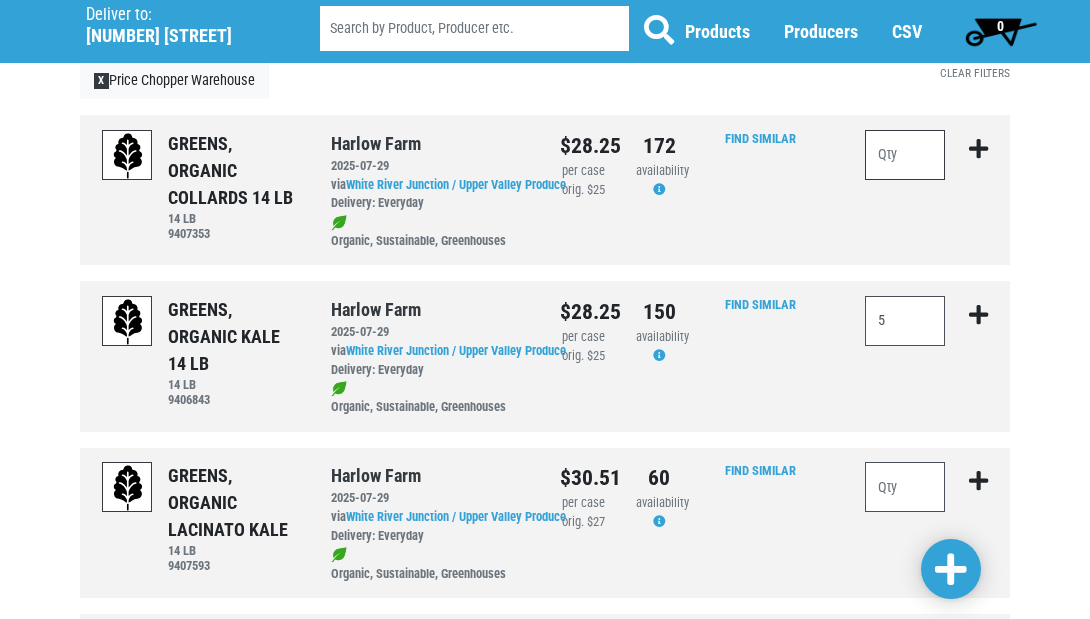 click at bounding box center [905, 155] 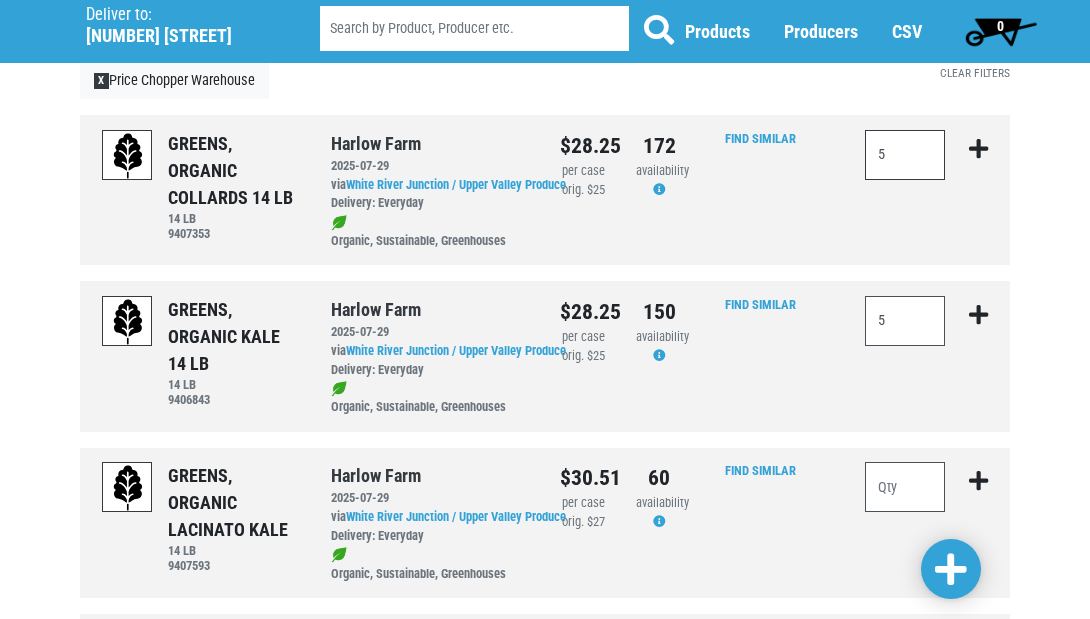 type on "5" 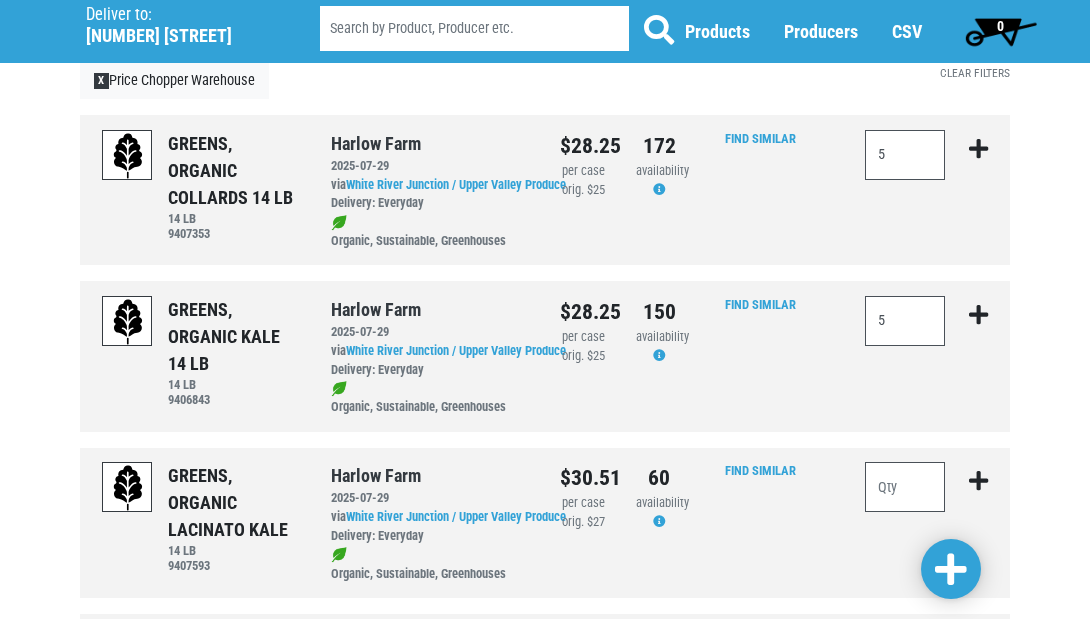 click at bounding box center [951, 570] 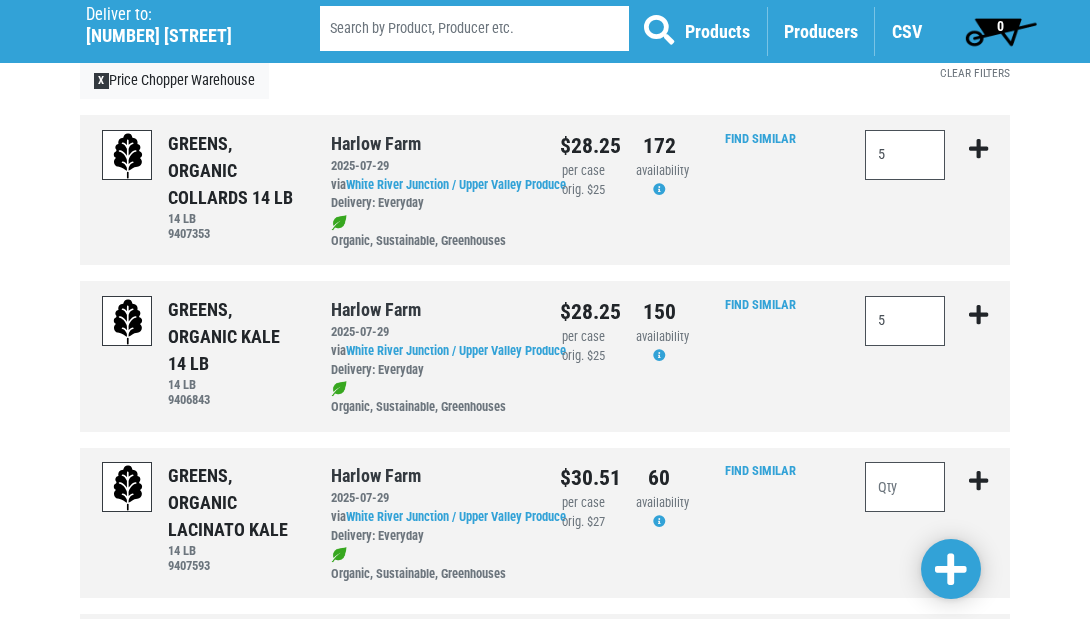 click on "X  Price Chopper Warehouse" at bounding box center (465, 81) 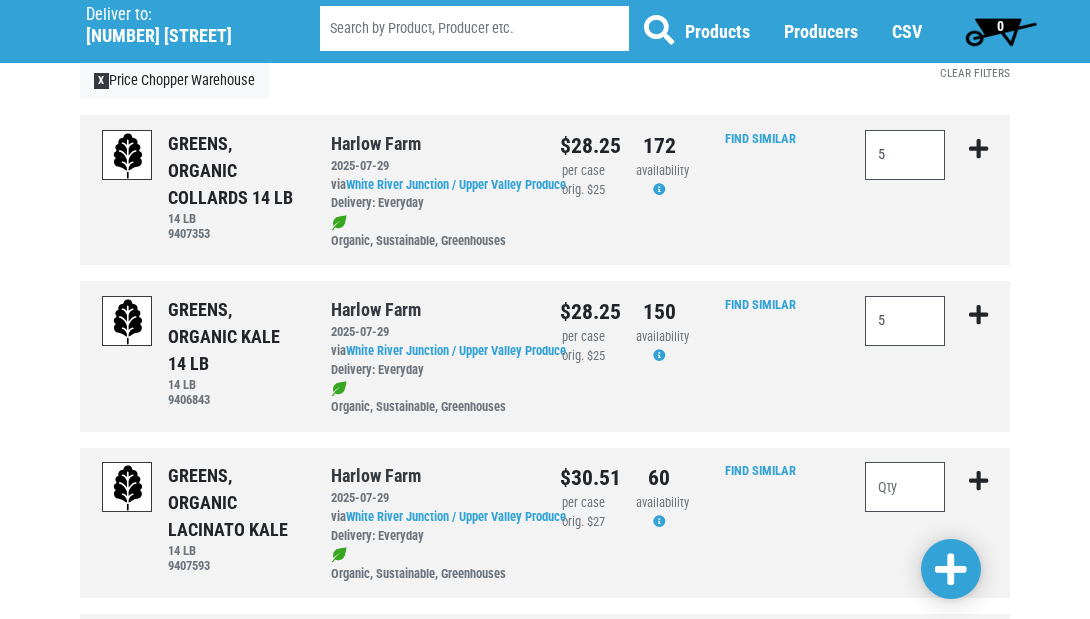 click at bounding box center [951, 570] 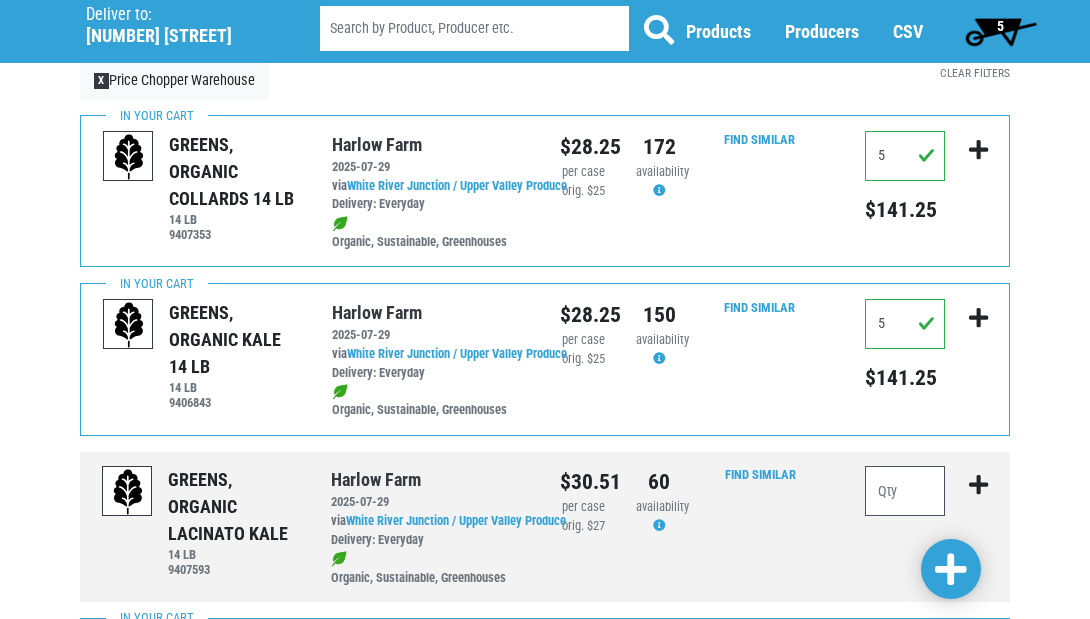 click on "5" at bounding box center (1000, 31) 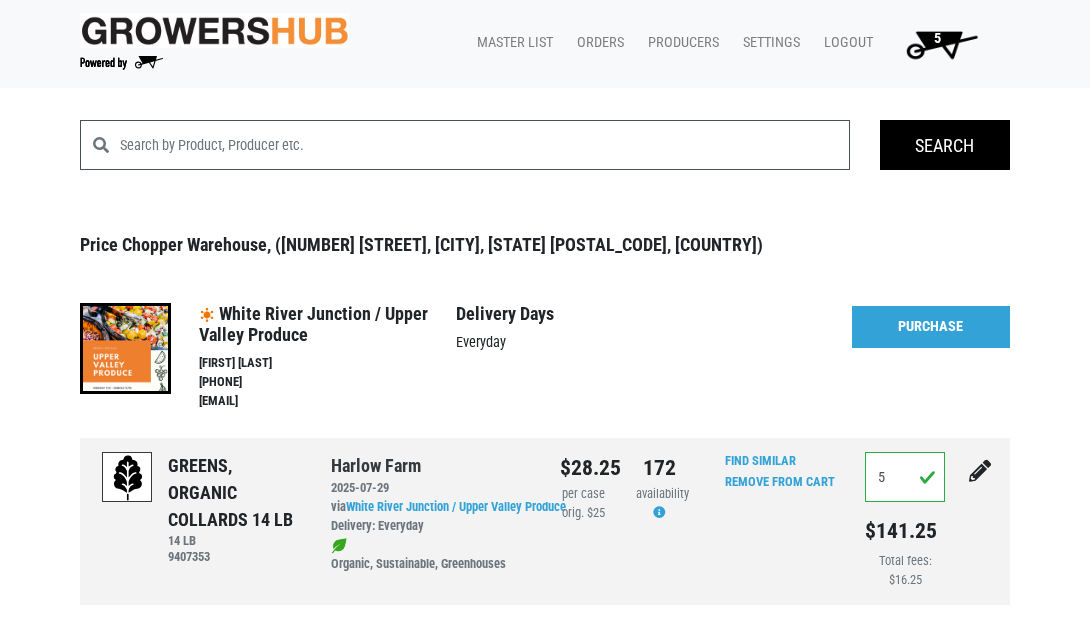 scroll, scrollTop: 0, scrollLeft: 0, axis: both 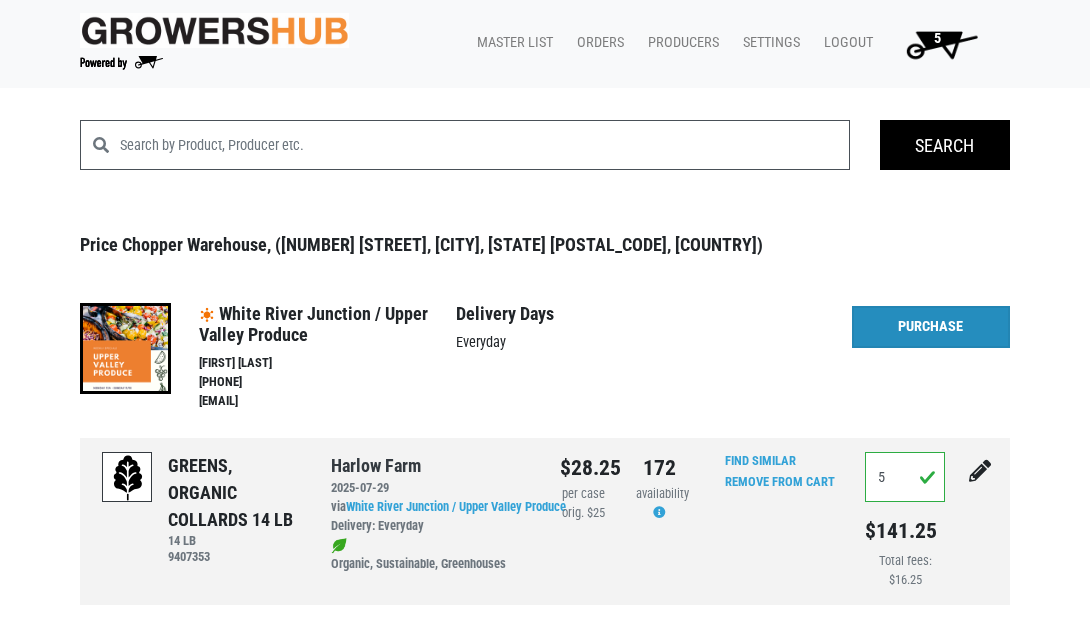 click on "Purchase" at bounding box center [931, 327] 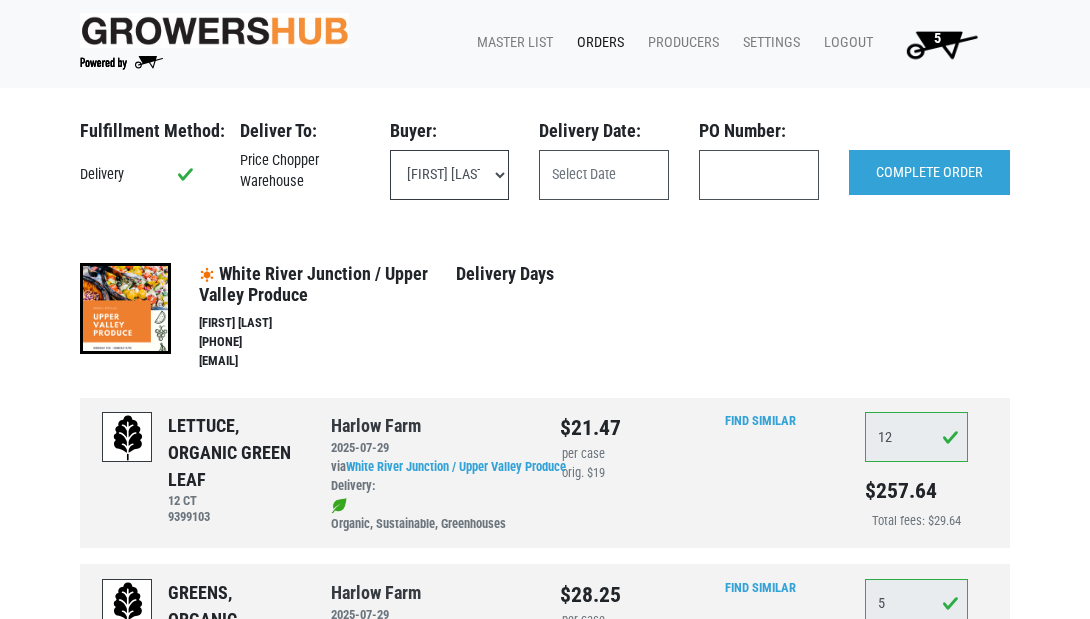 select on "eadb7b86-3440-4ccf-b1a2-9cf7cd704454" 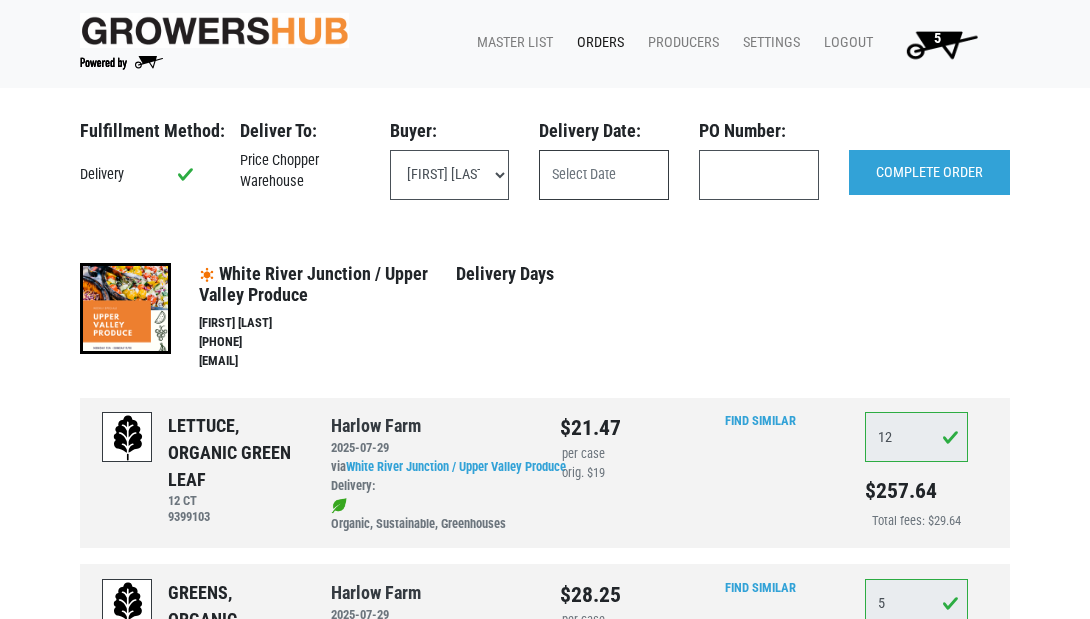 click at bounding box center (604, 175) 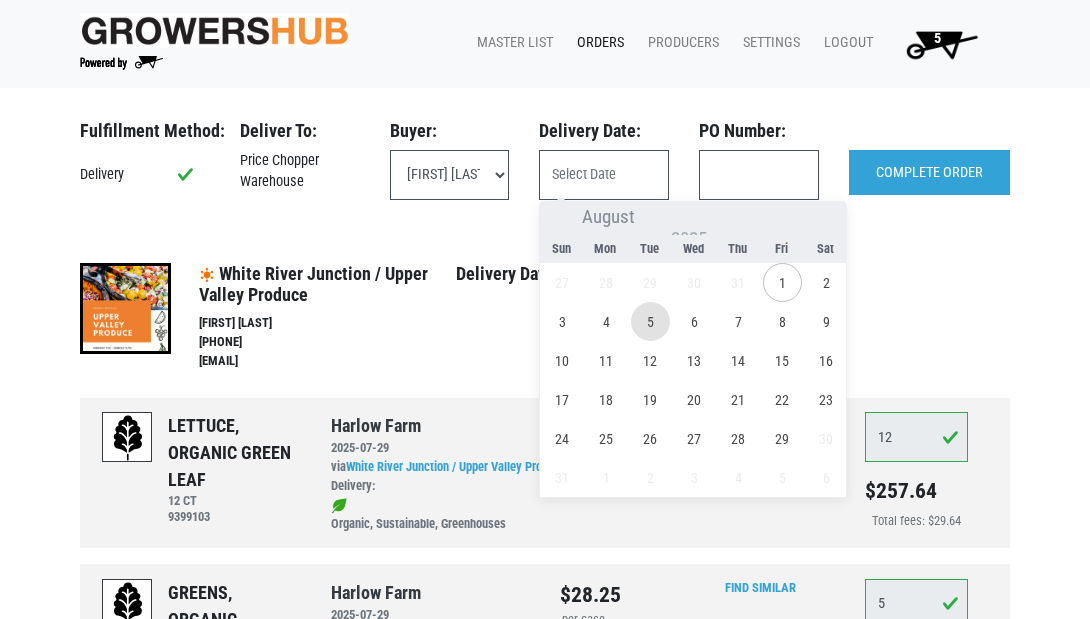 click on "5" at bounding box center (650, 321) 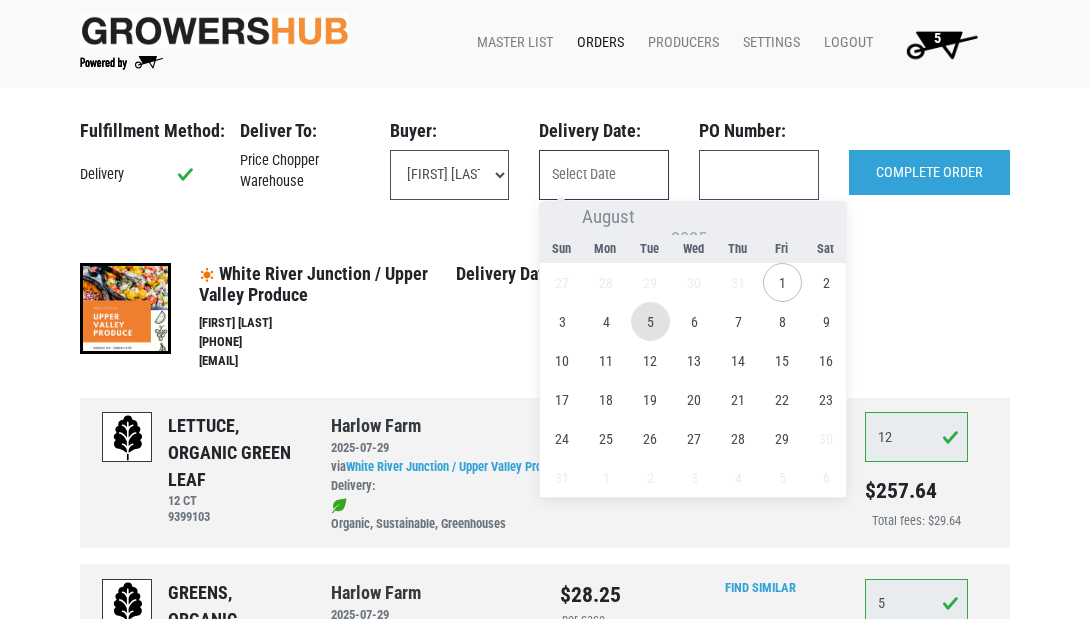 type on "2025-08-05" 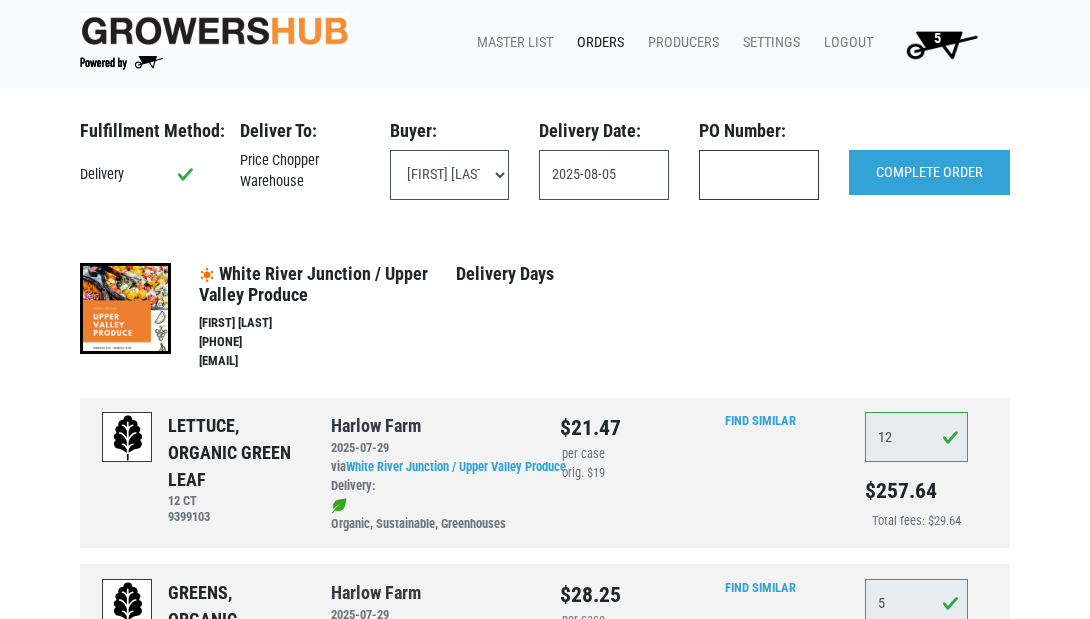 click at bounding box center [759, 175] 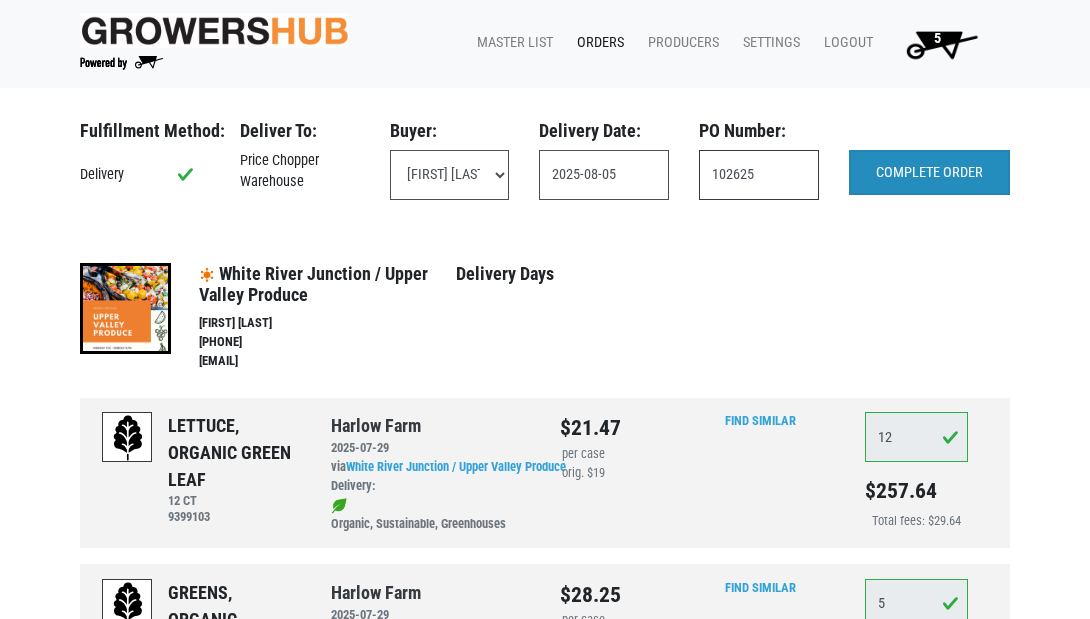 type on "102625" 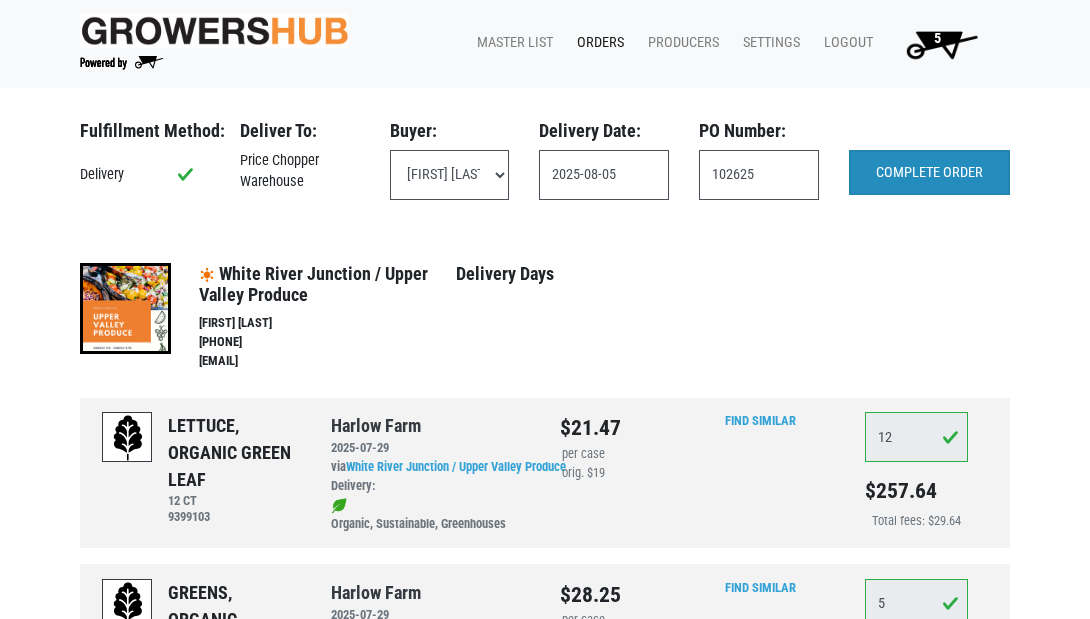 click on "COMPLETE ORDER" at bounding box center (929, 173) 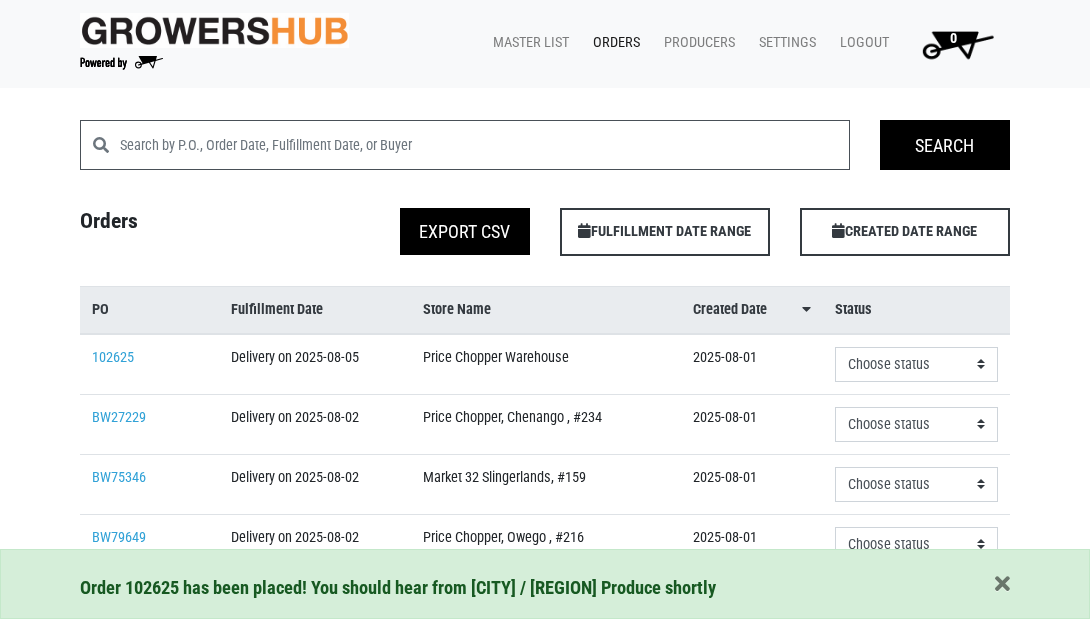 scroll, scrollTop: 0, scrollLeft: 0, axis: both 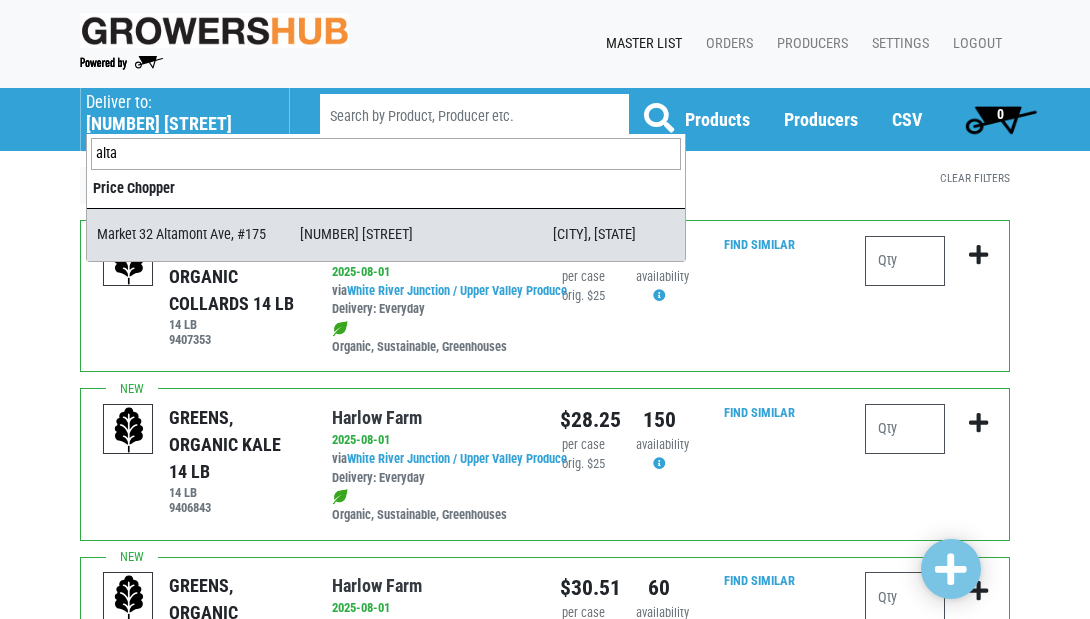 type on "alta" 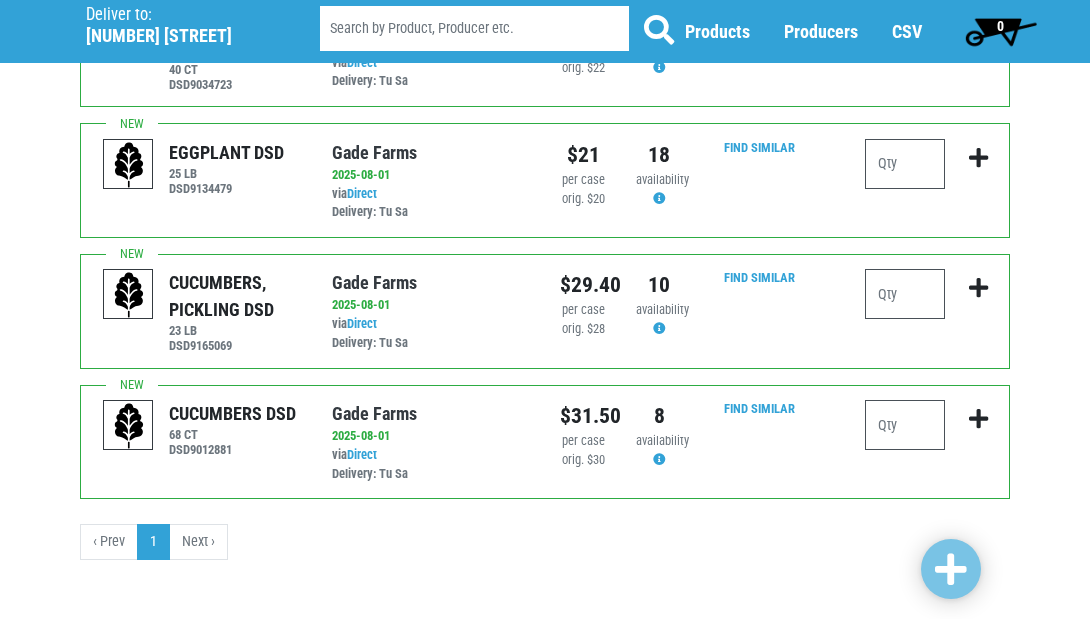 scroll, scrollTop: 489, scrollLeft: 0, axis: vertical 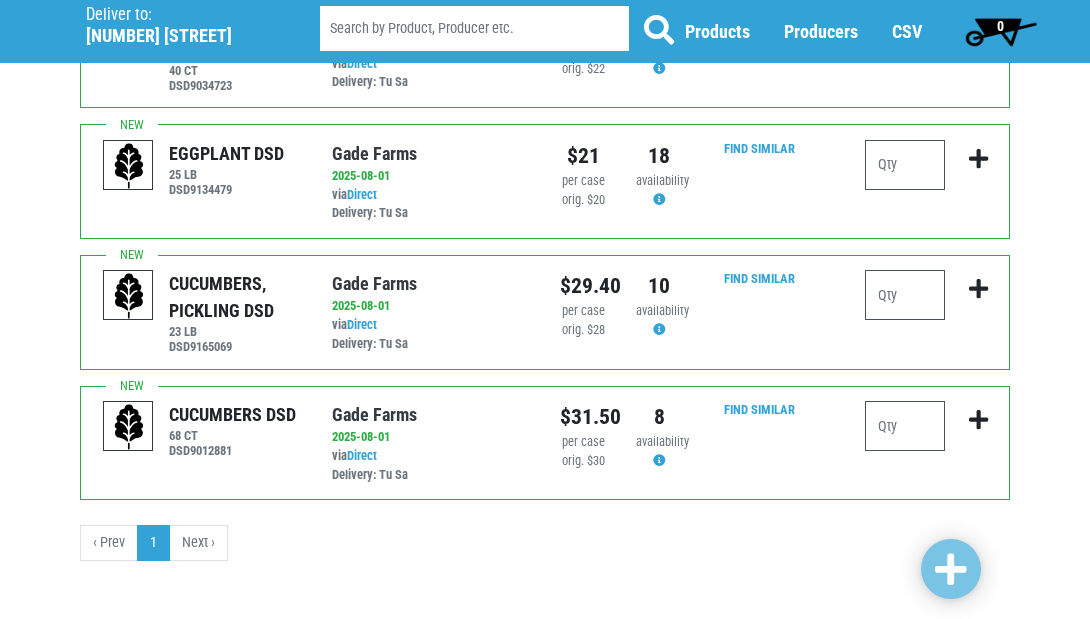 click on "Next ›" at bounding box center (199, 543) 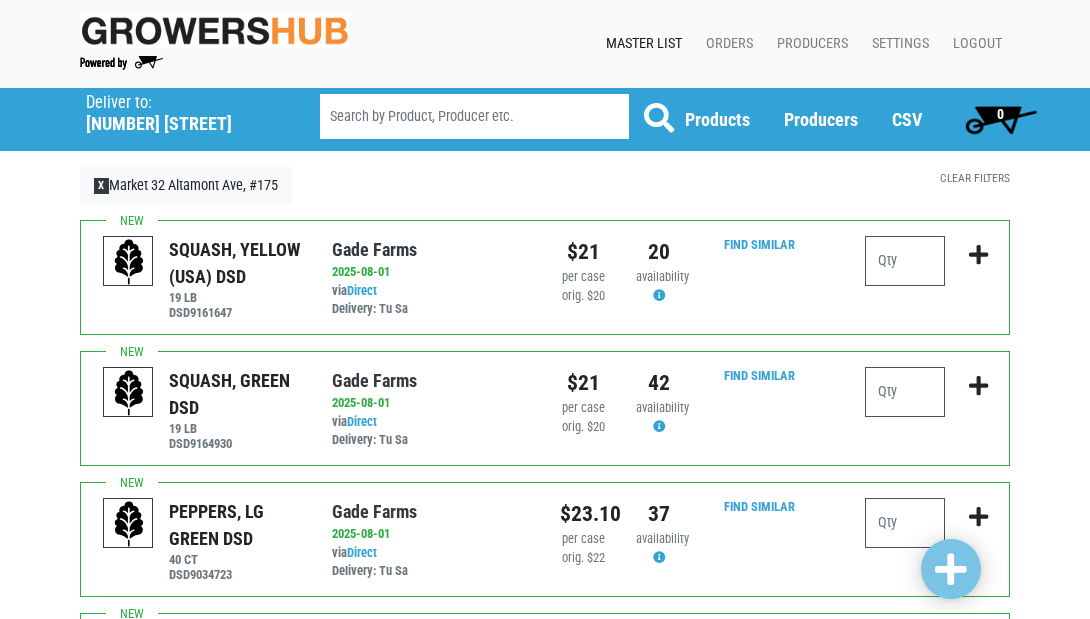 scroll, scrollTop: 0, scrollLeft: 0, axis: both 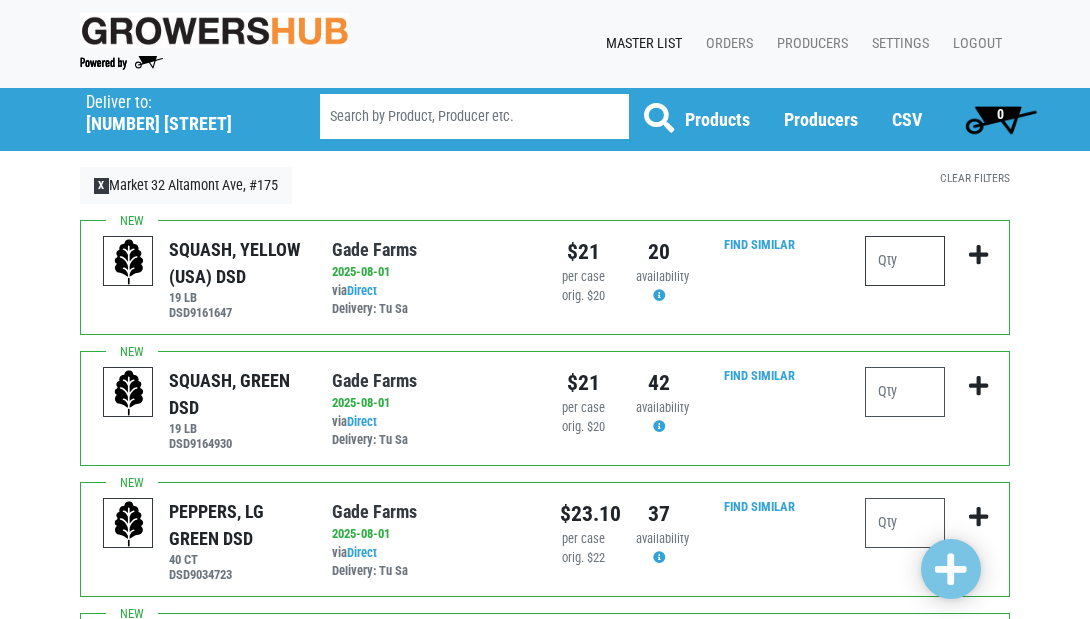 click at bounding box center [905, 261] 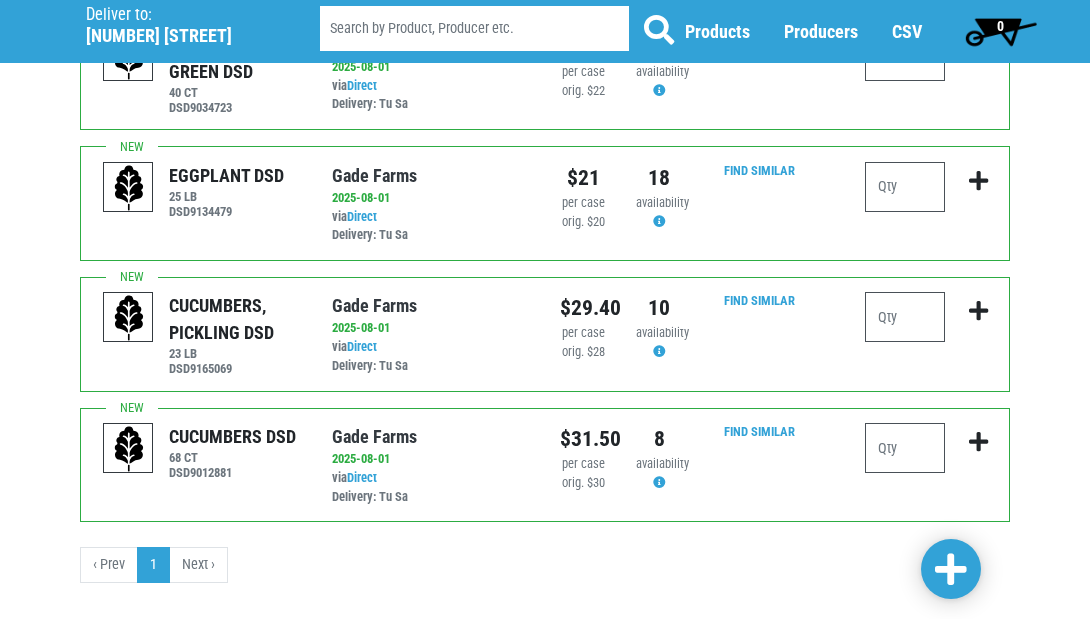 scroll, scrollTop: 471, scrollLeft: 0, axis: vertical 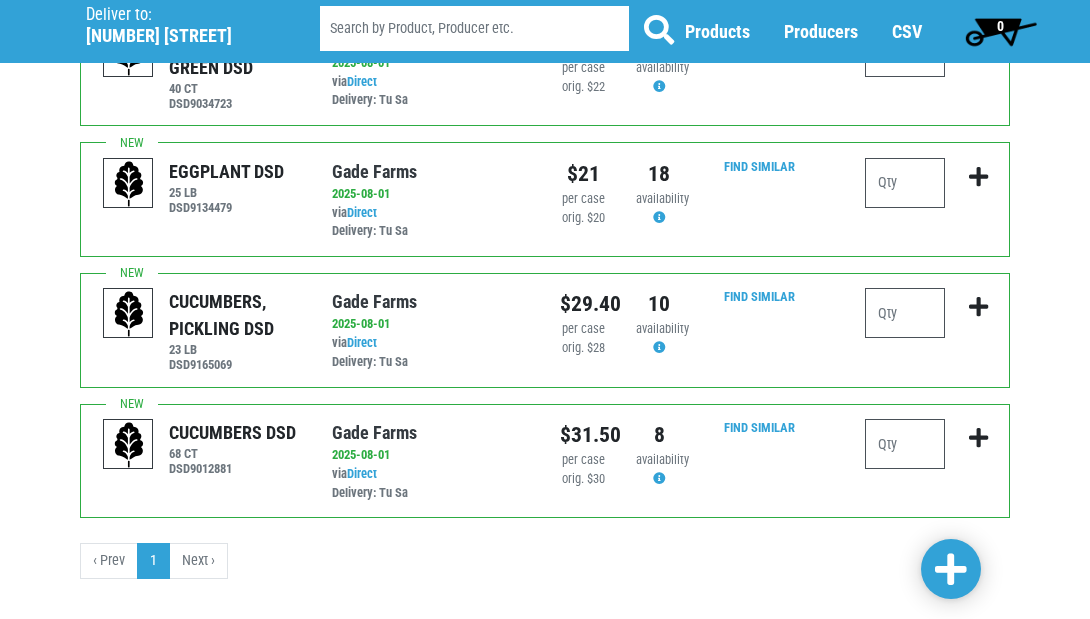 type on "8" 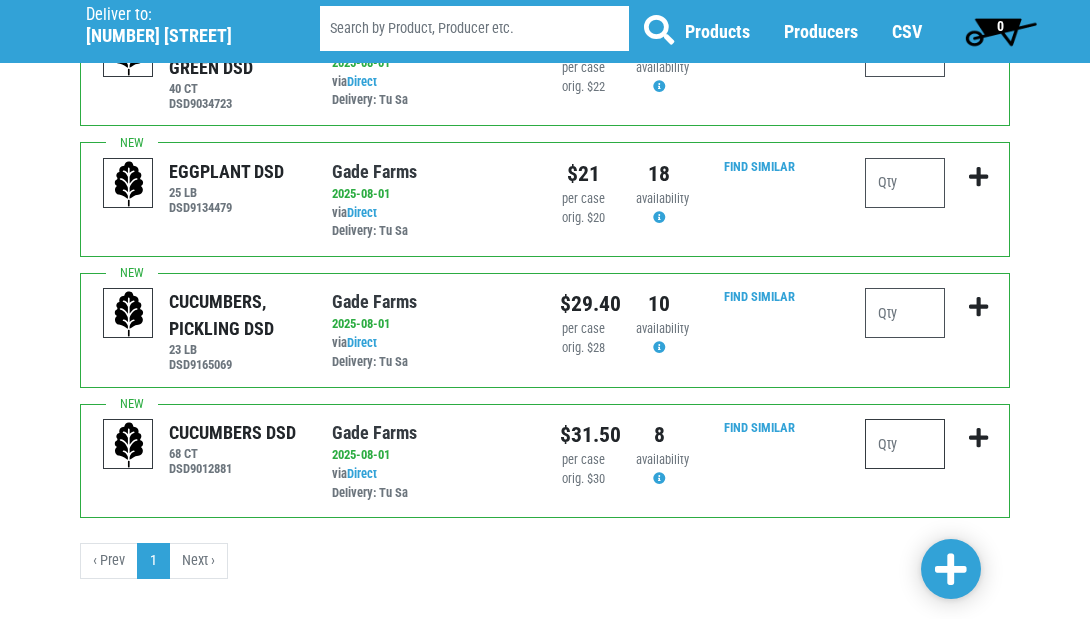 click at bounding box center [905, 444] 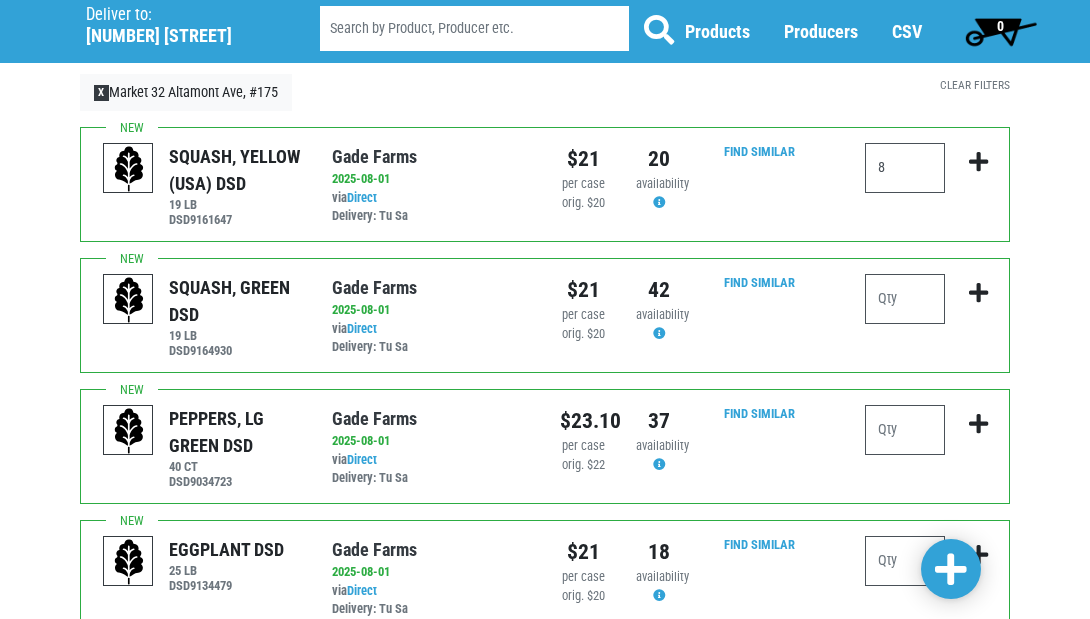 scroll, scrollTop: 80, scrollLeft: 0, axis: vertical 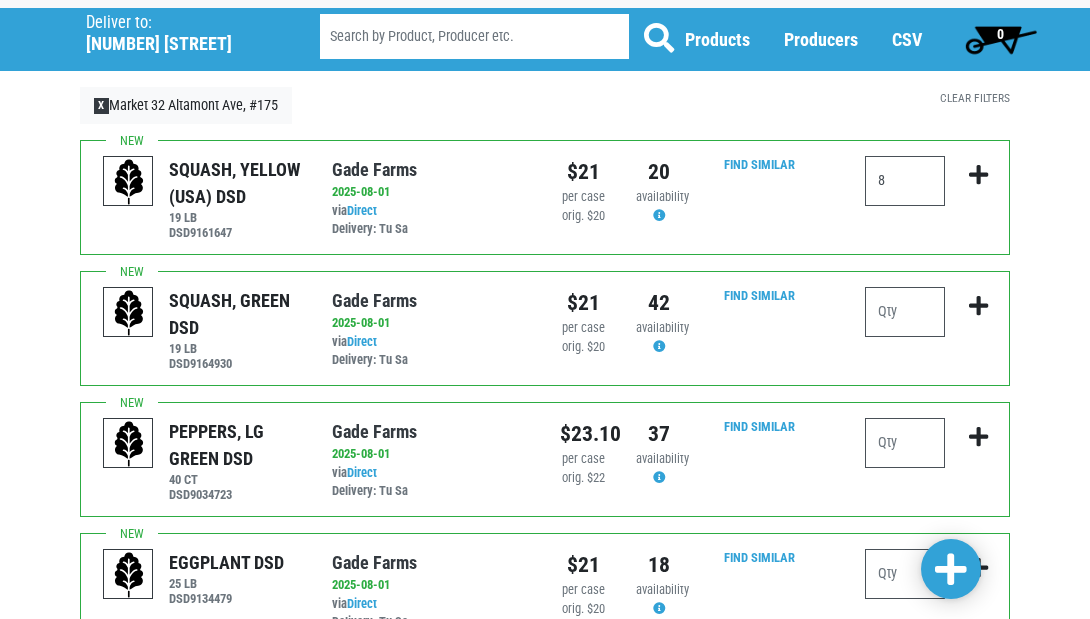 type on "6" 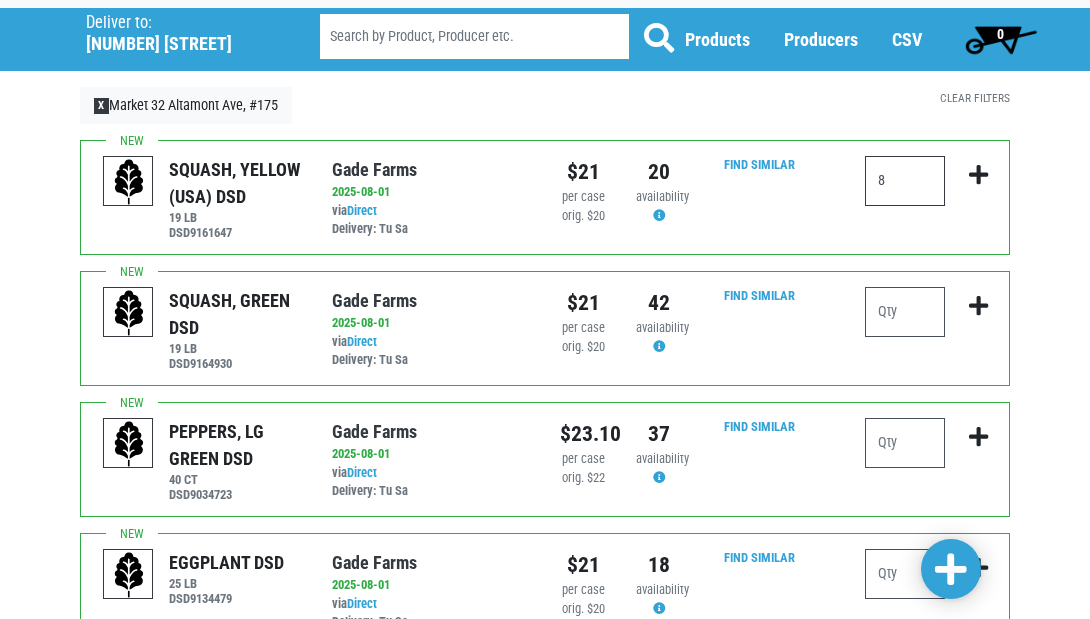 click on "8" at bounding box center [905, 181] 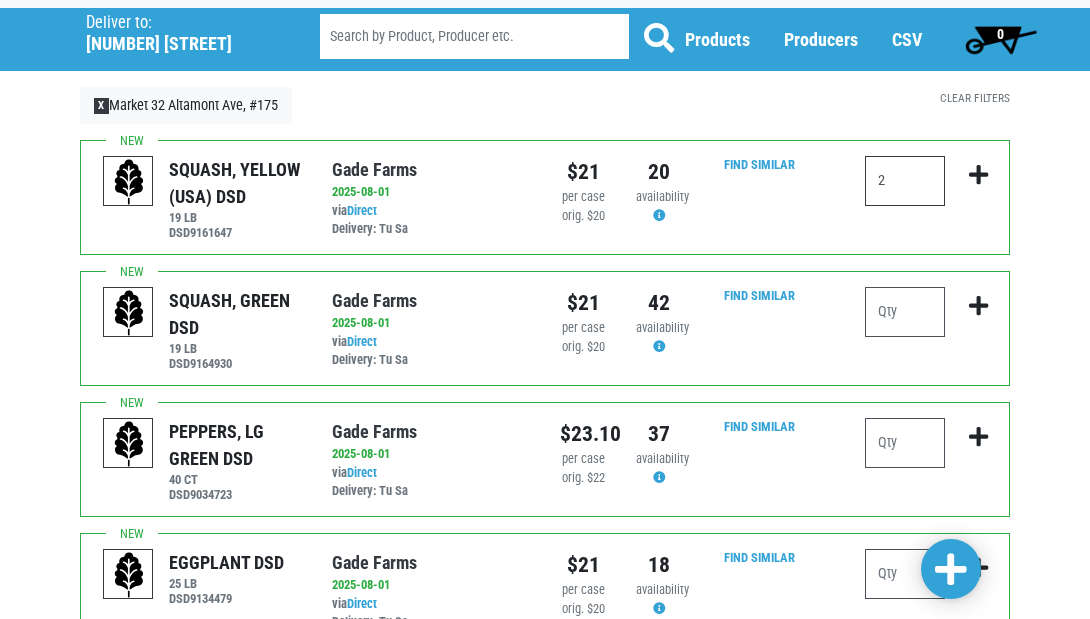 type on "2" 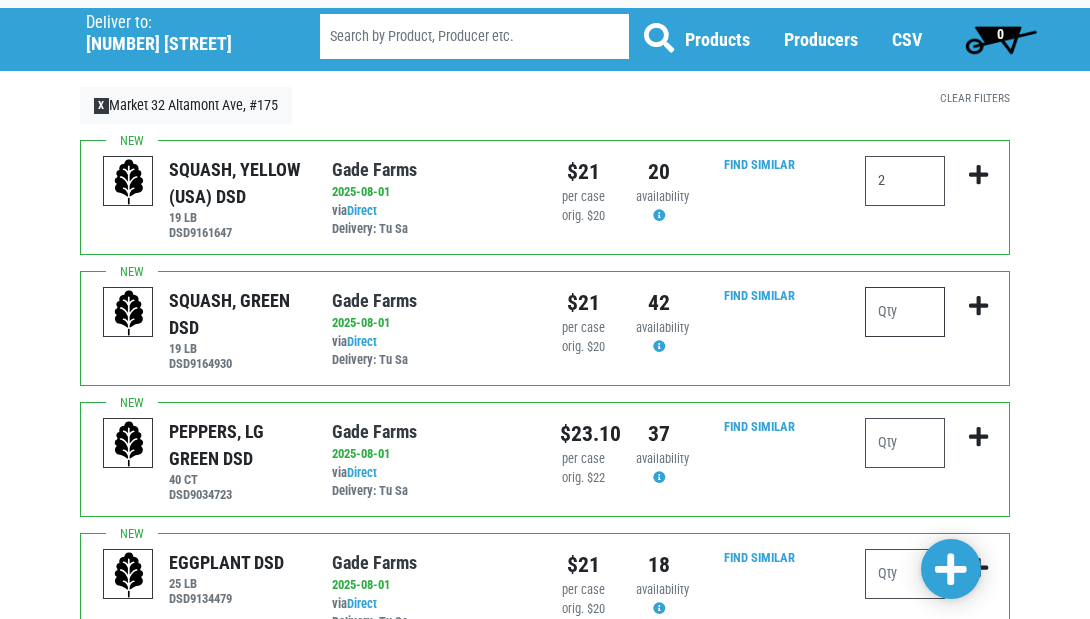 click at bounding box center [905, 312] 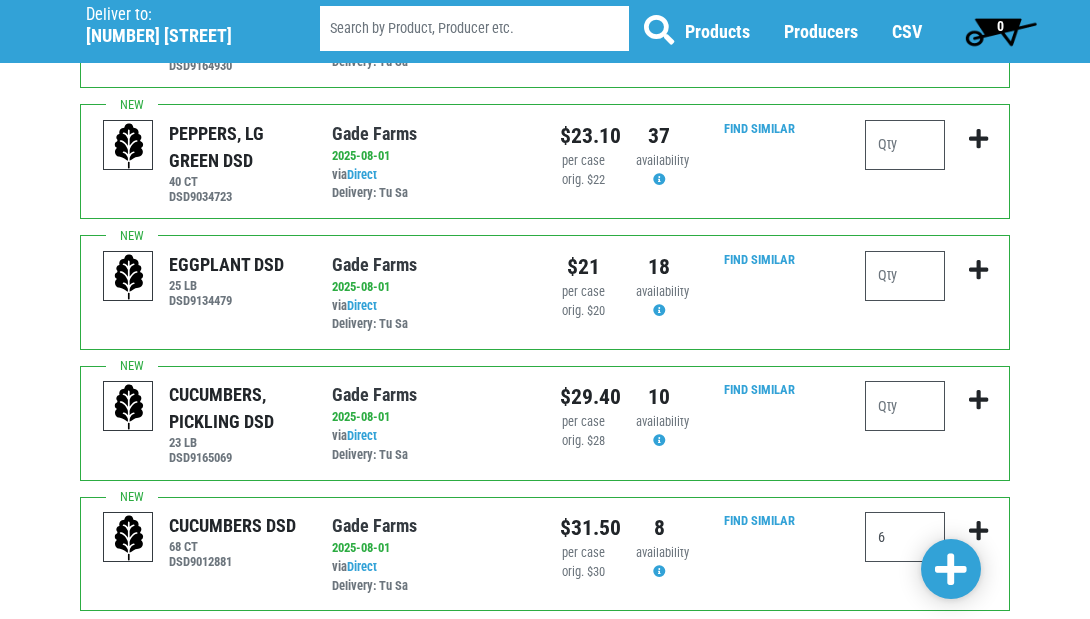 scroll, scrollTop: 377, scrollLeft: 0, axis: vertical 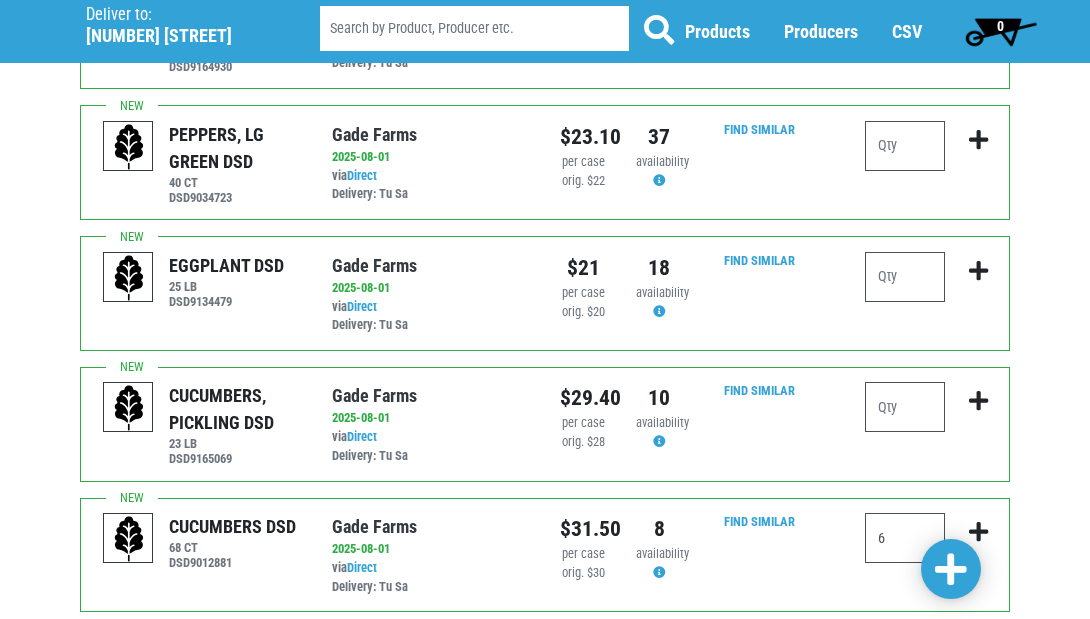 type on "8" 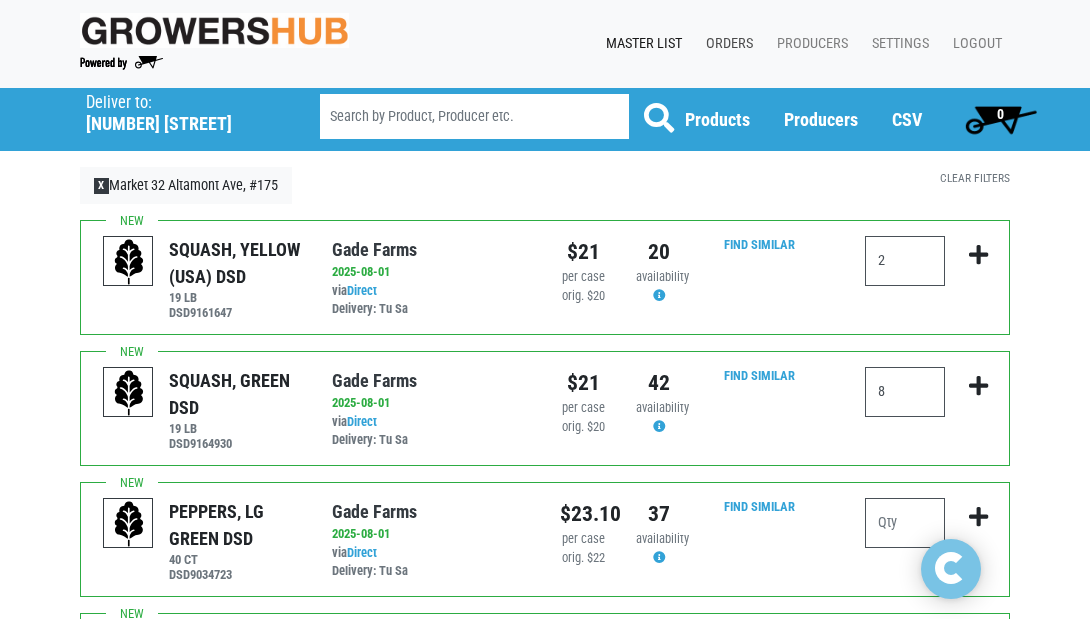 scroll, scrollTop: 0, scrollLeft: 0, axis: both 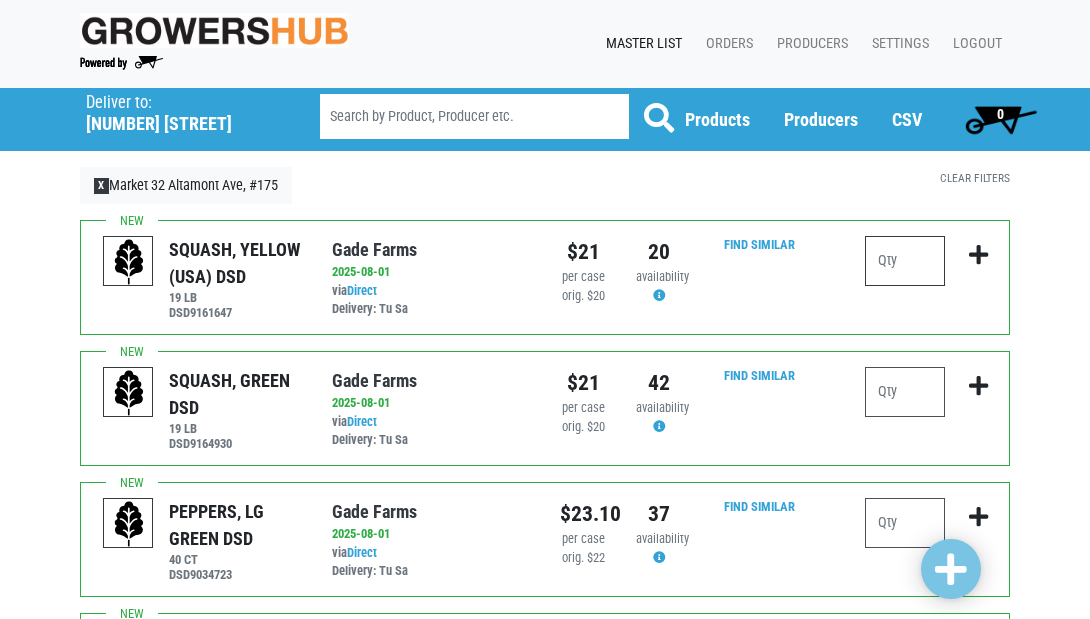 click at bounding box center [905, 261] 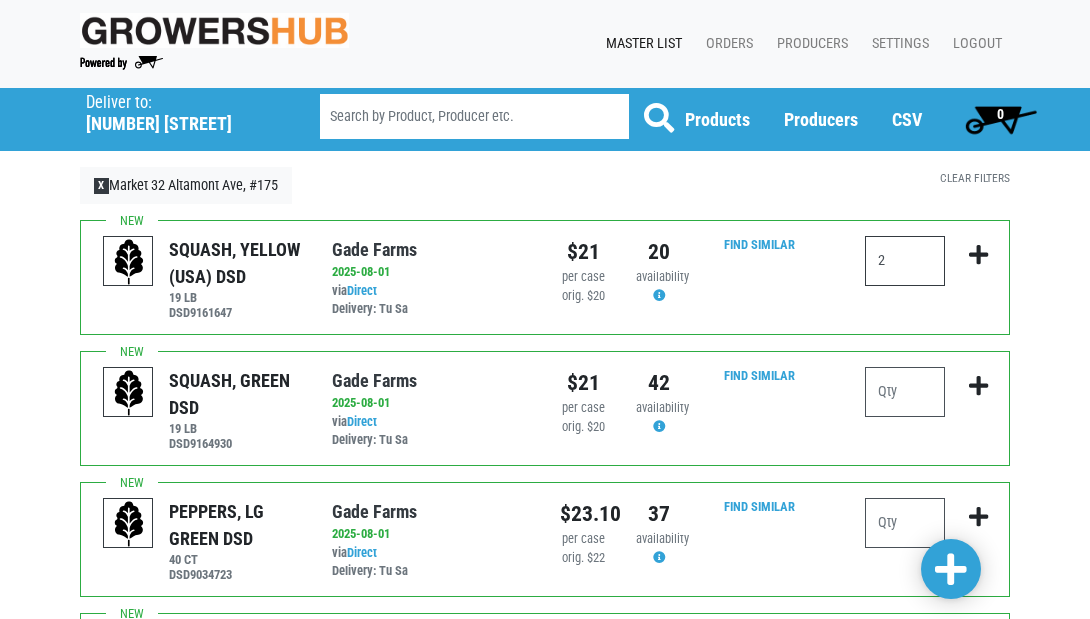 type on "2" 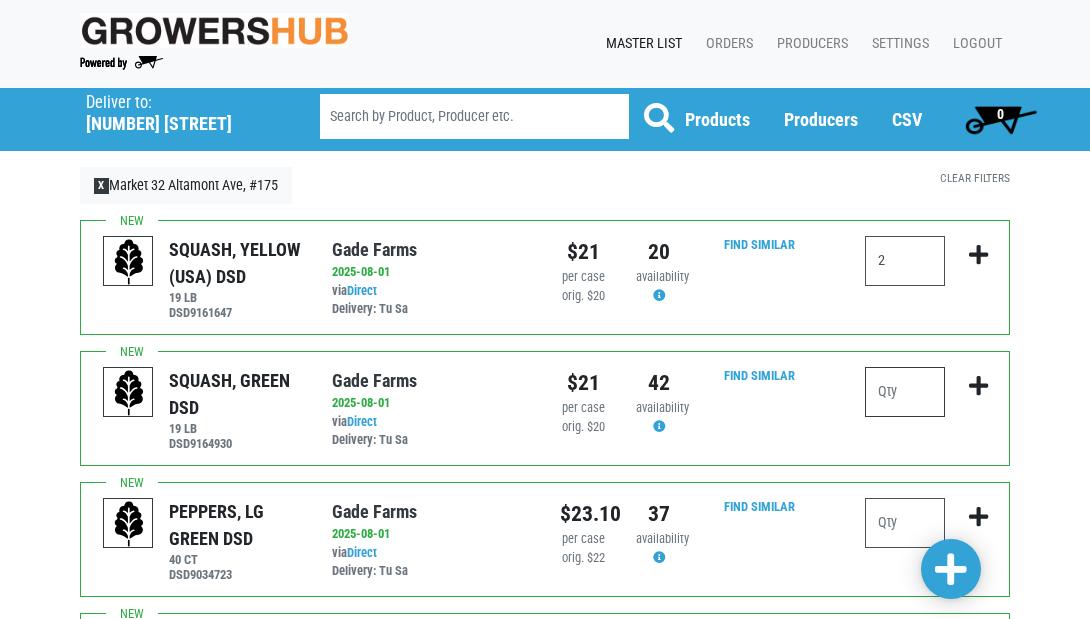 click at bounding box center (905, 392) 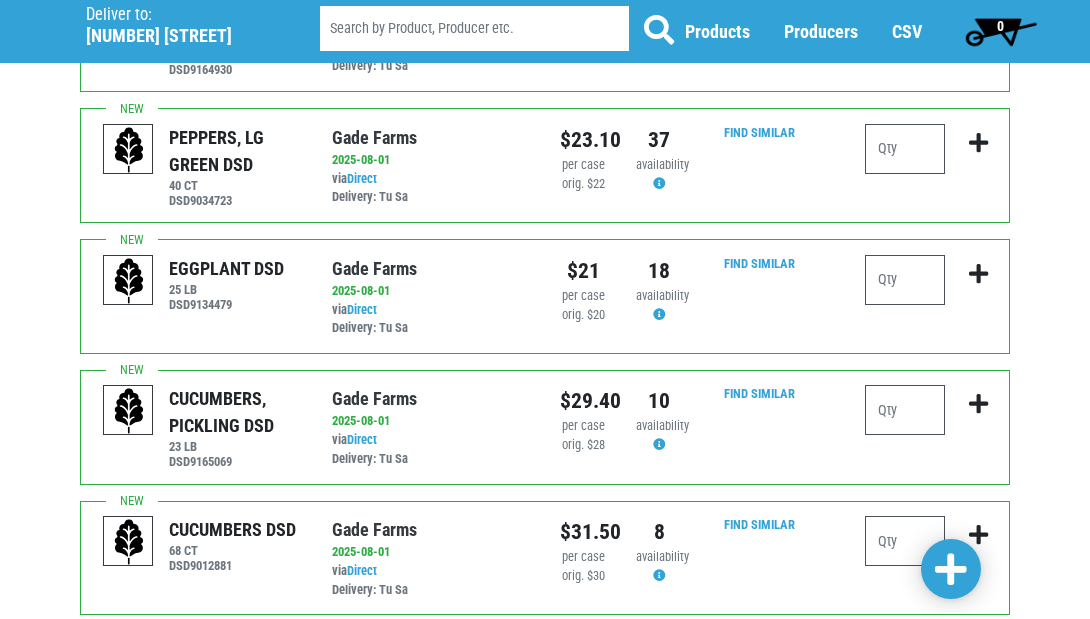 scroll, scrollTop: 392, scrollLeft: 0, axis: vertical 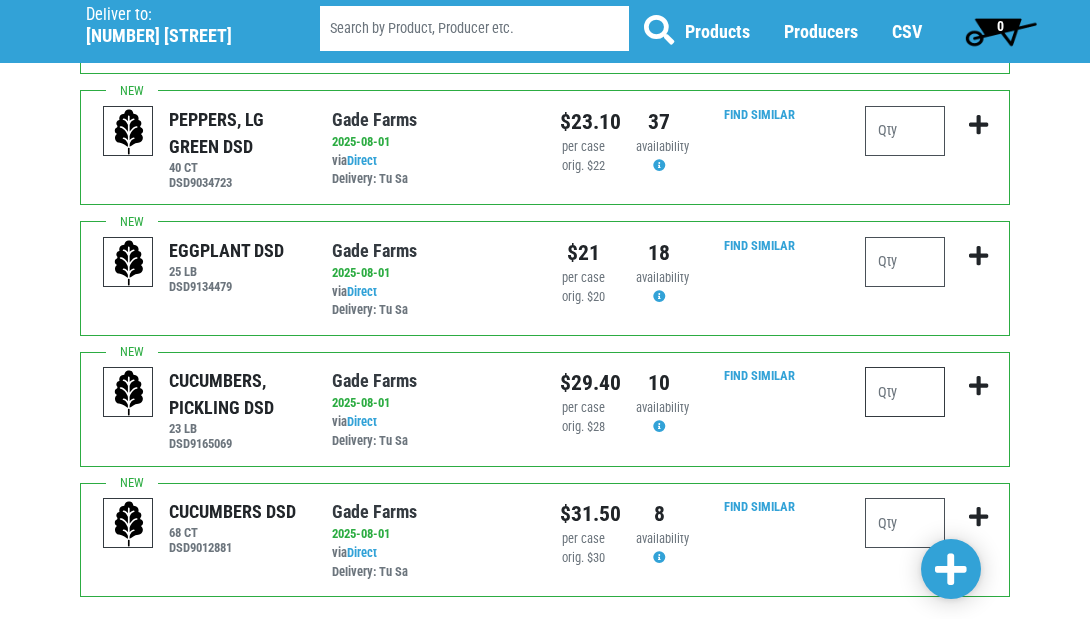 click at bounding box center (905, 392) 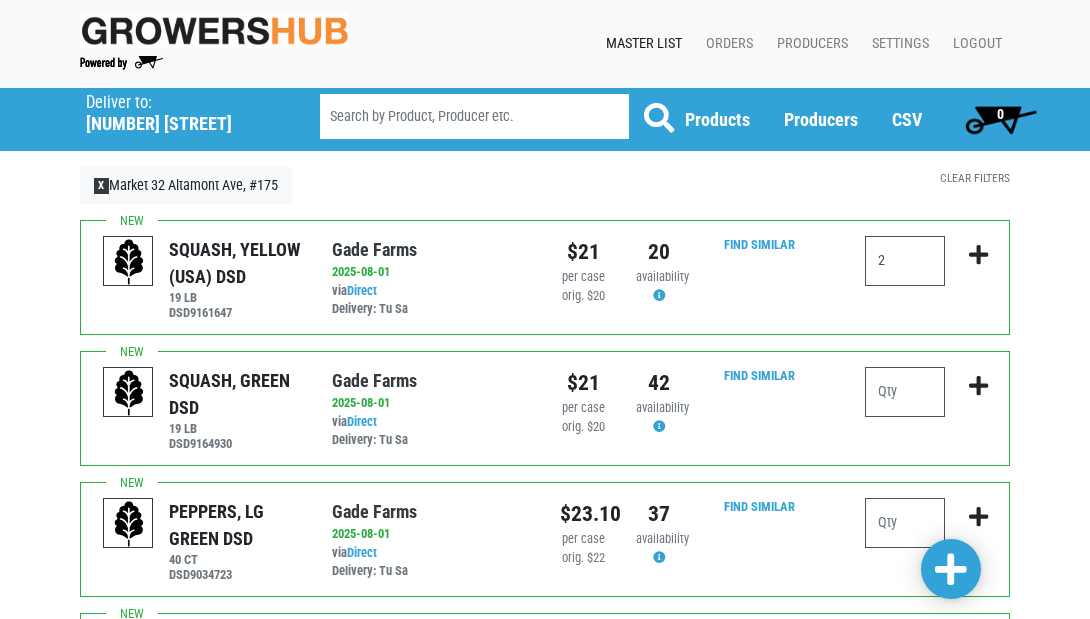 scroll, scrollTop: 0, scrollLeft: 0, axis: both 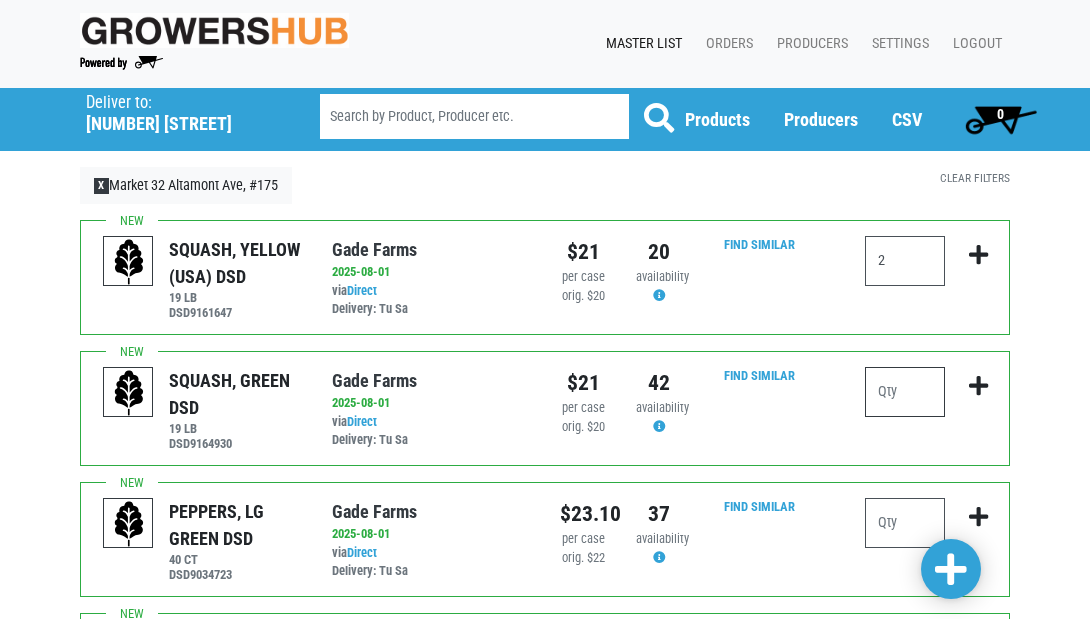 click at bounding box center [905, 392] 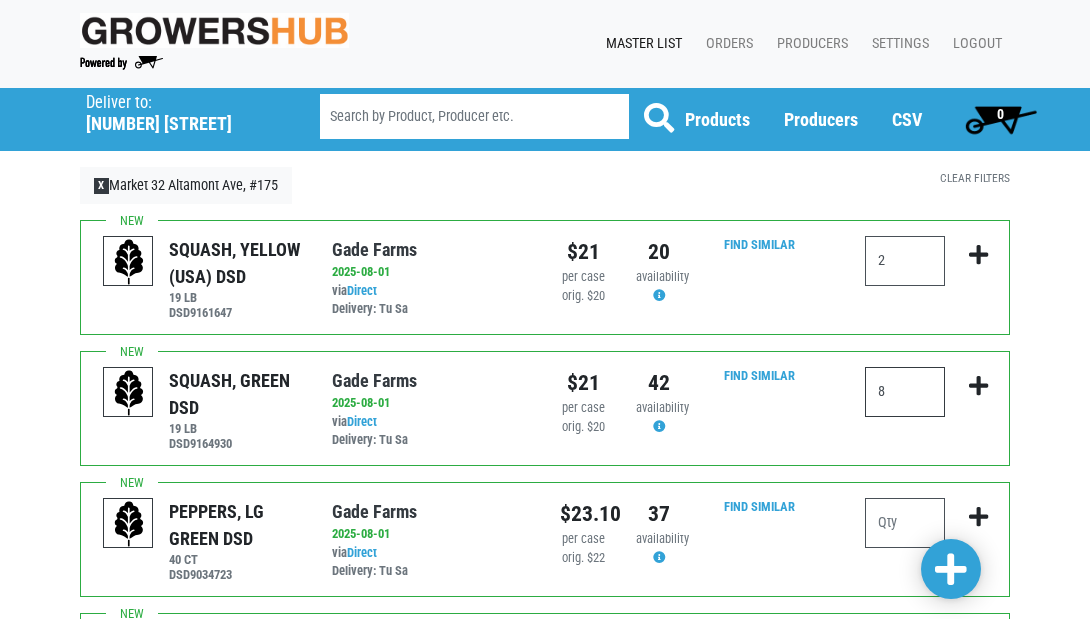 type on "8" 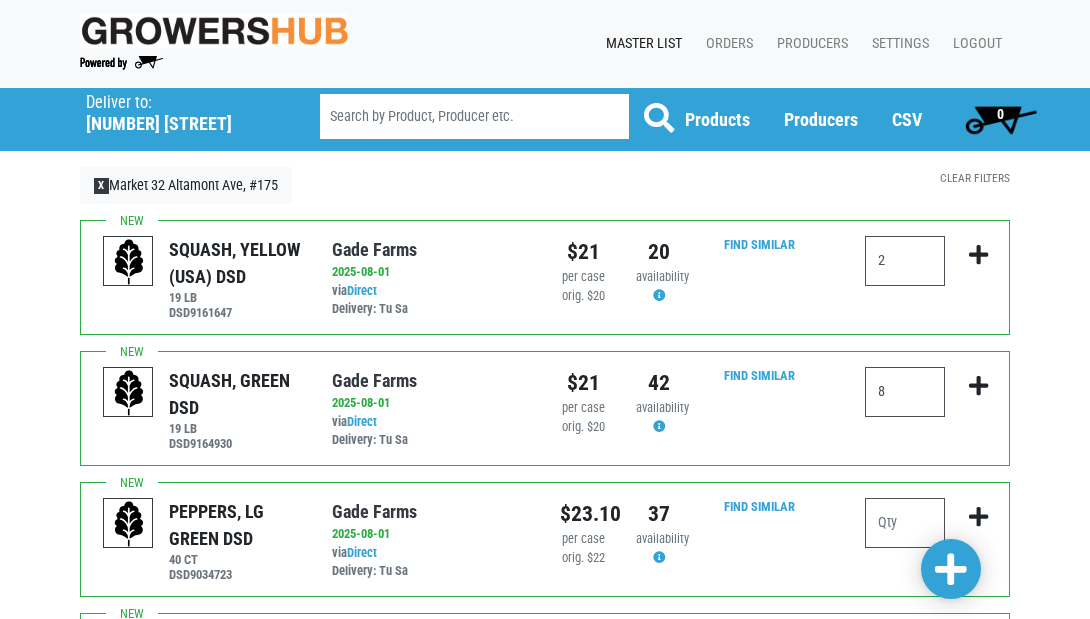 click at bounding box center (951, 570) 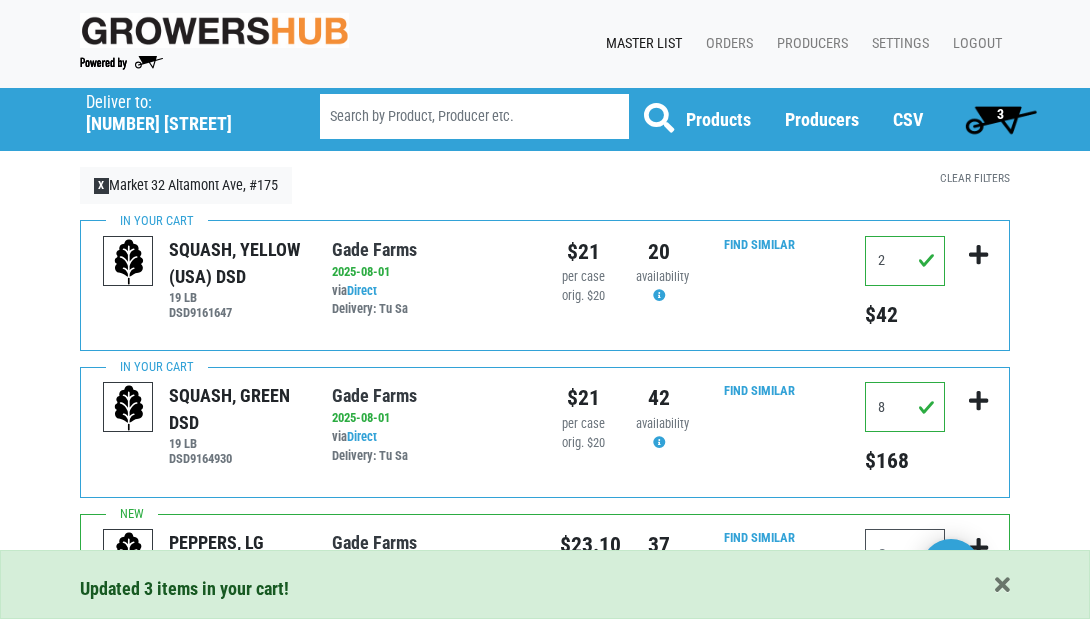 click on "3" at bounding box center (1000, 119) 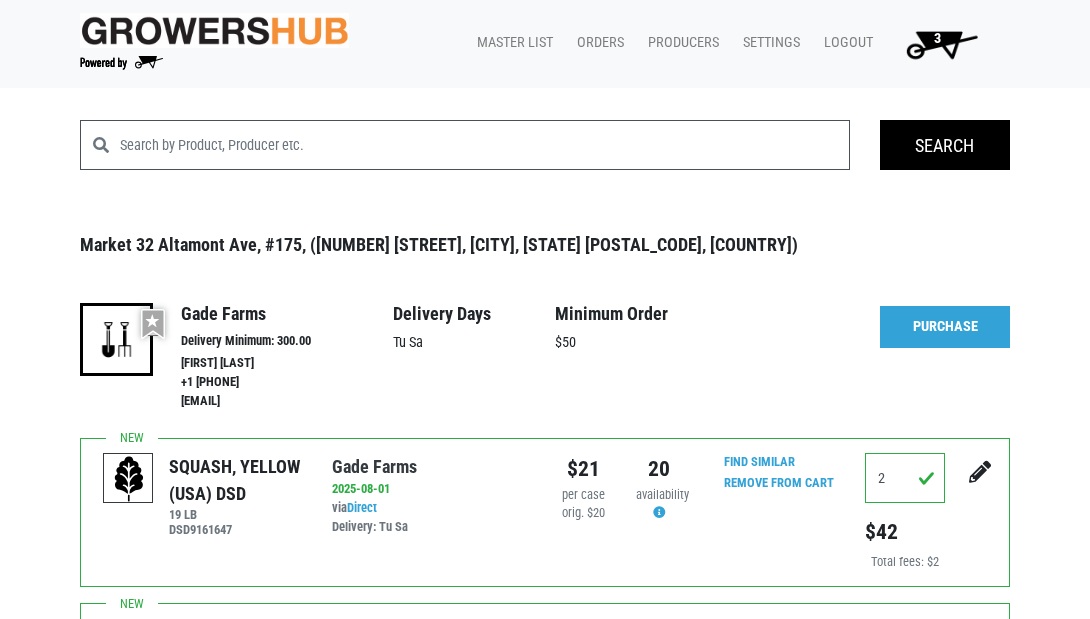 scroll, scrollTop: 0, scrollLeft: 0, axis: both 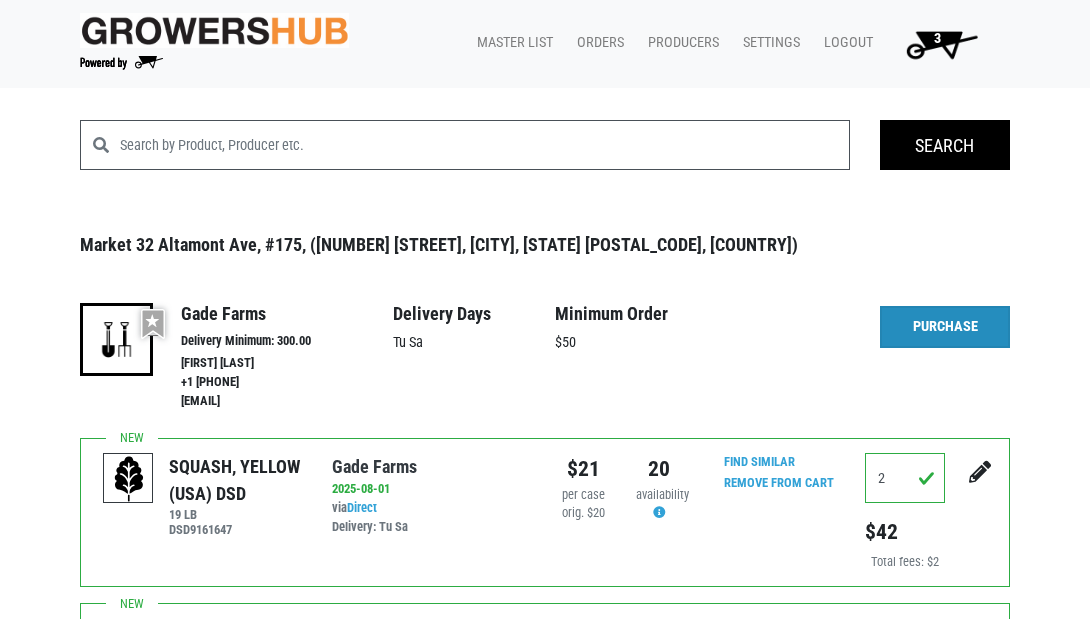 click on "Purchase" at bounding box center (945, 327) 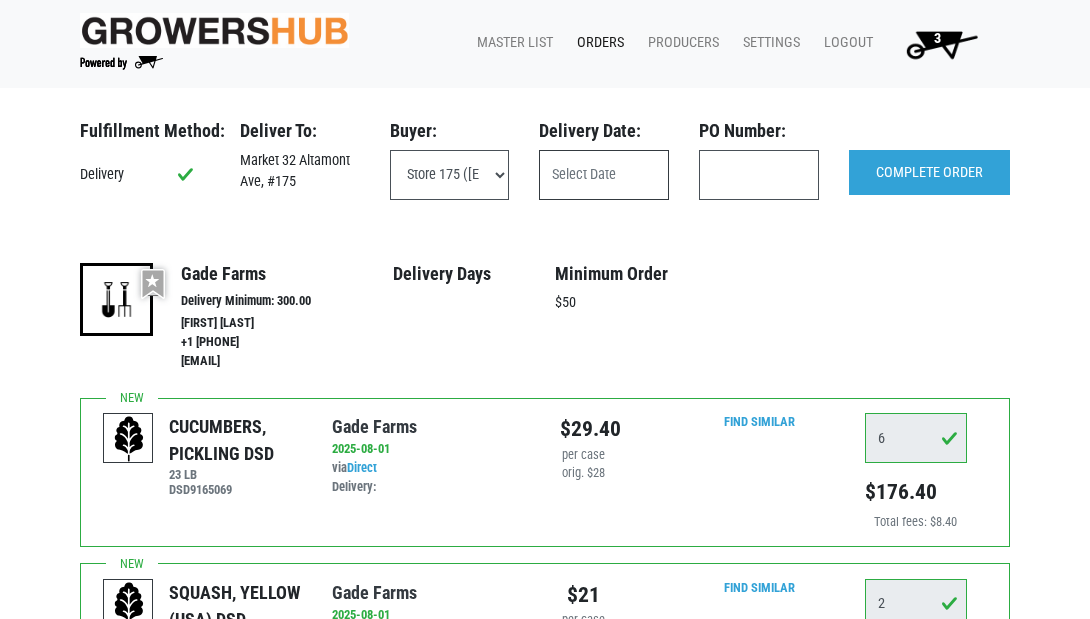 click at bounding box center [604, 175] 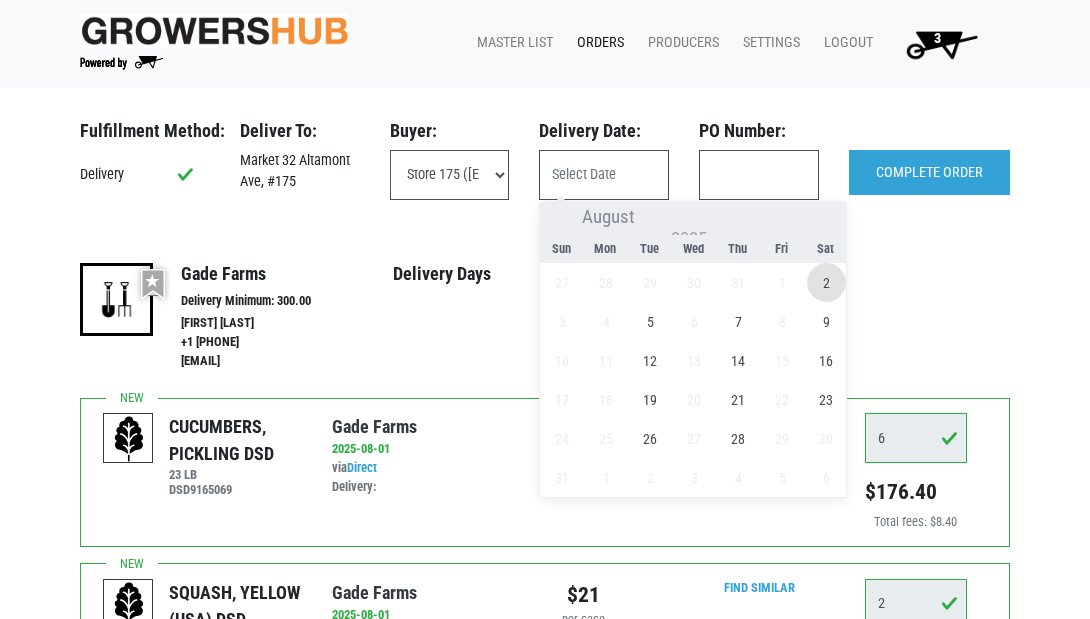 click on "2" at bounding box center [826, 282] 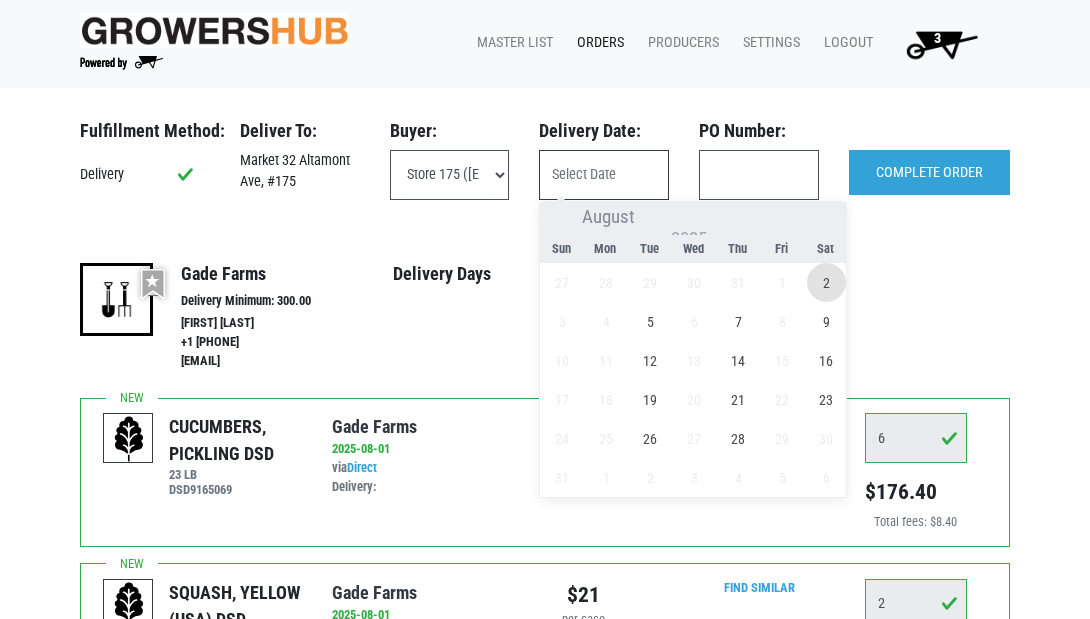 type on "2025-08-02" 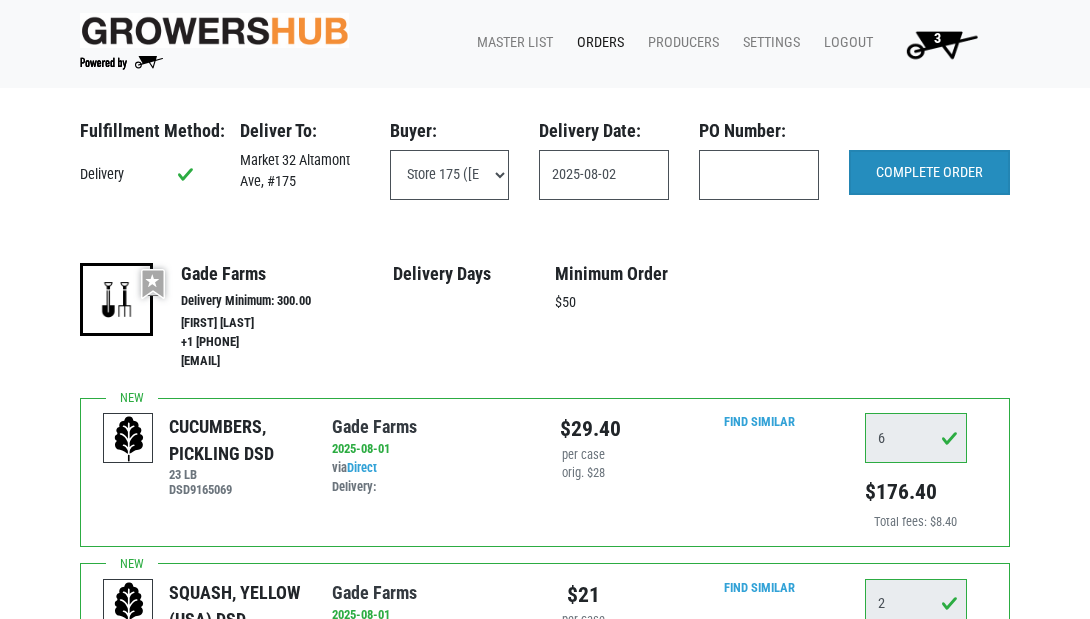 click on "COMPLETE ORDER" at bounding box center (929, 173) 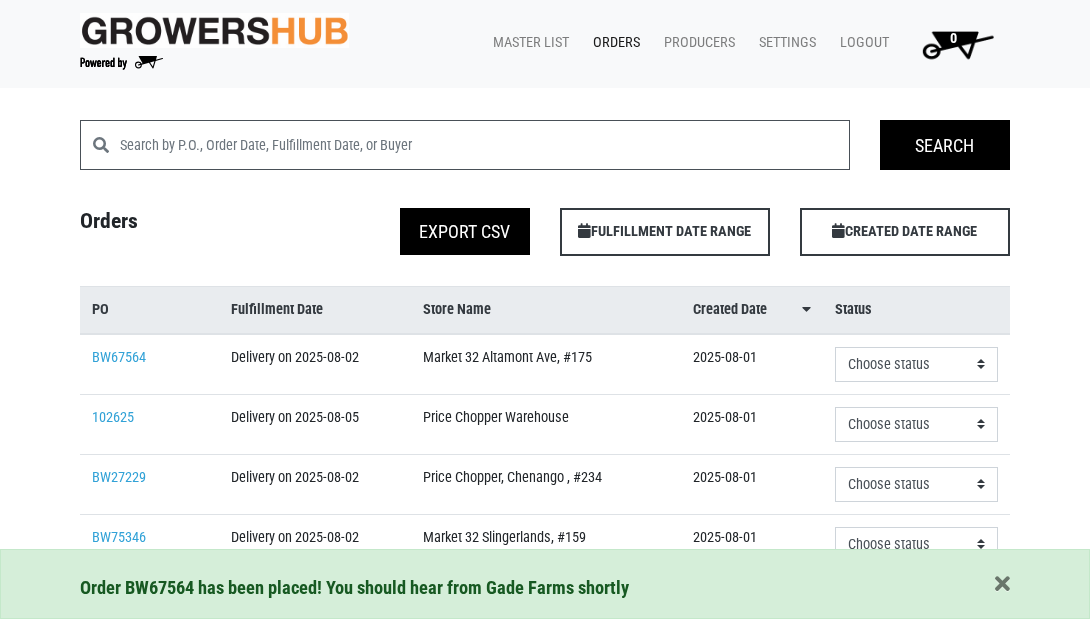 scroll, scrollTop: 0, scrollLeft: 0, axis: both 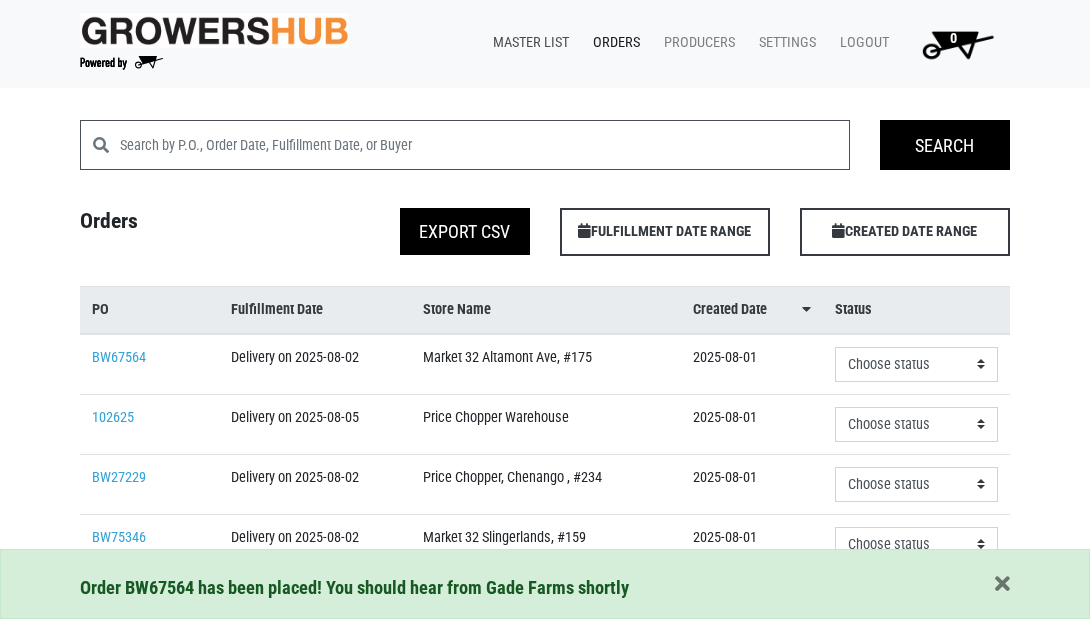 click on "Master List" at bounding box center [527, 43] 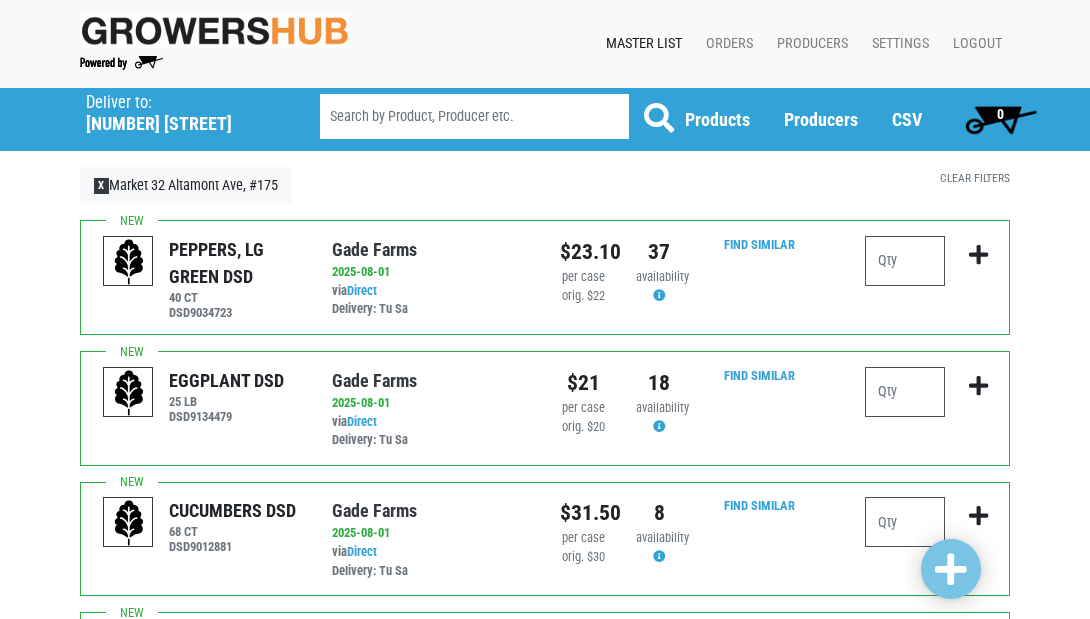 drag, startPoint x: 539, startPoint y: 37, endPoint x: 595, endPoint y: -105, distance: 152.64337 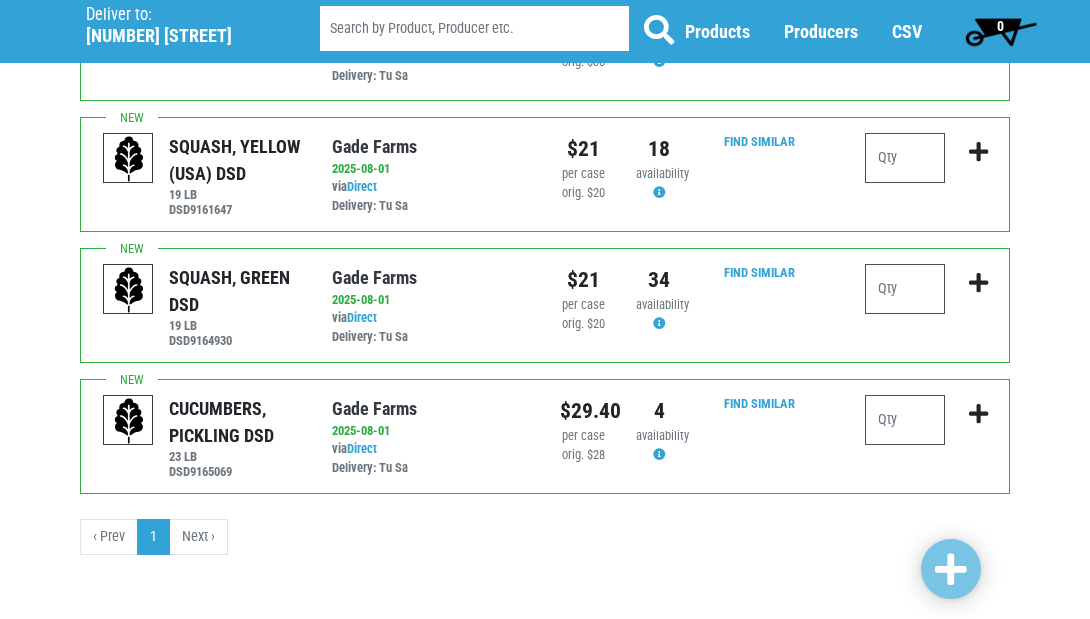 scroll, scrollTop: 489, scrollLeft: 0, axis: vertical 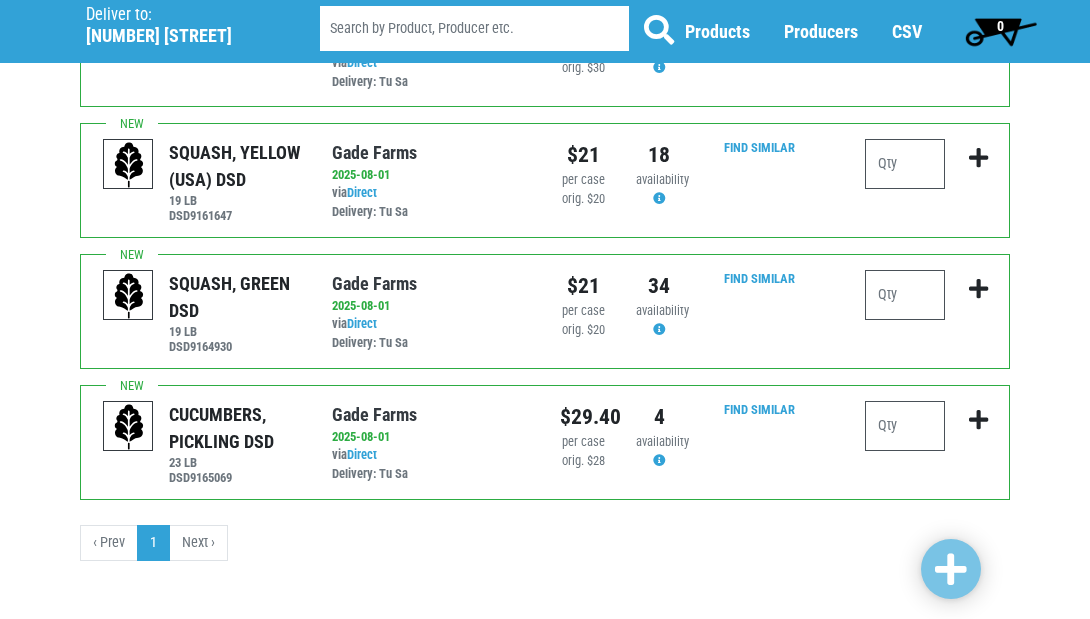 click on "Next ›" at bounding box center (199, 543) 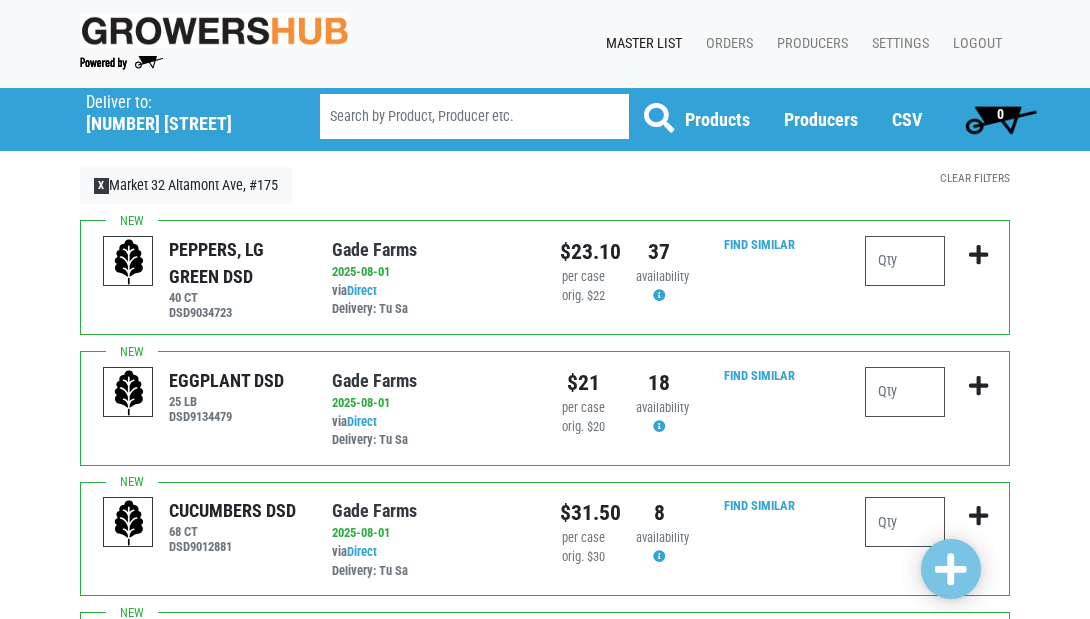 scroll, scrollTop: 0, scrollLeft: 0, axis: both 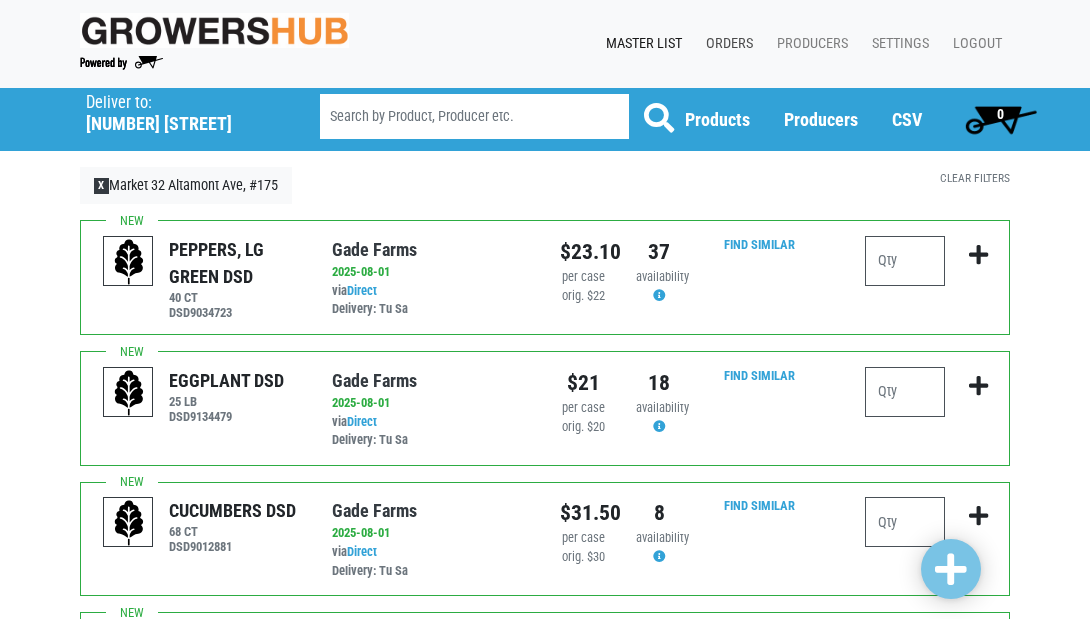 click on "Orders" at bounding box center [725, 44] 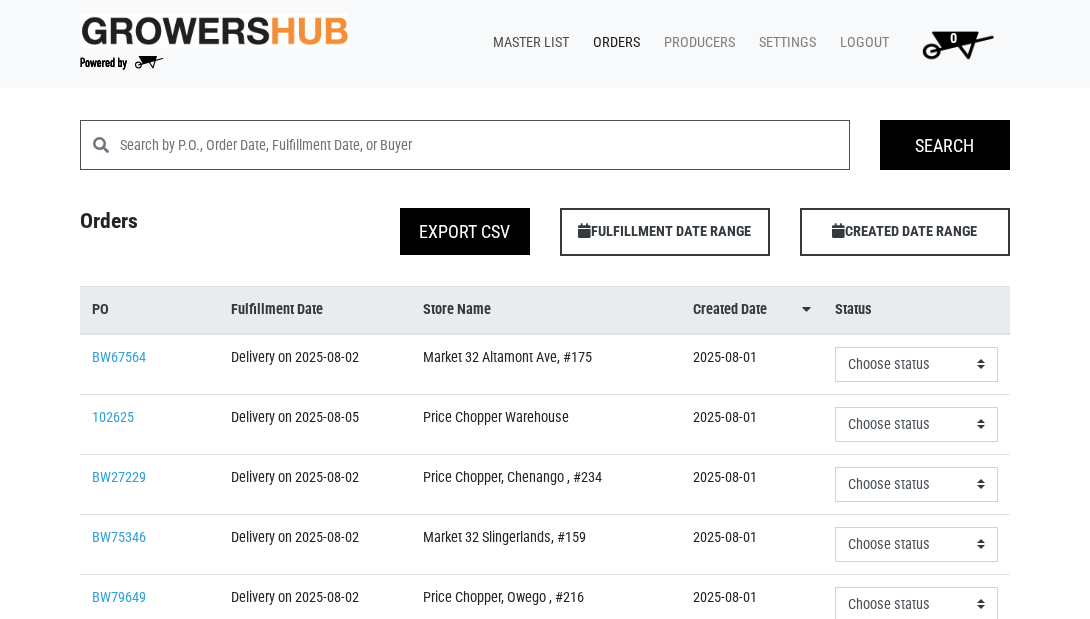 click on "Master List" at bounding box center (527, 43) 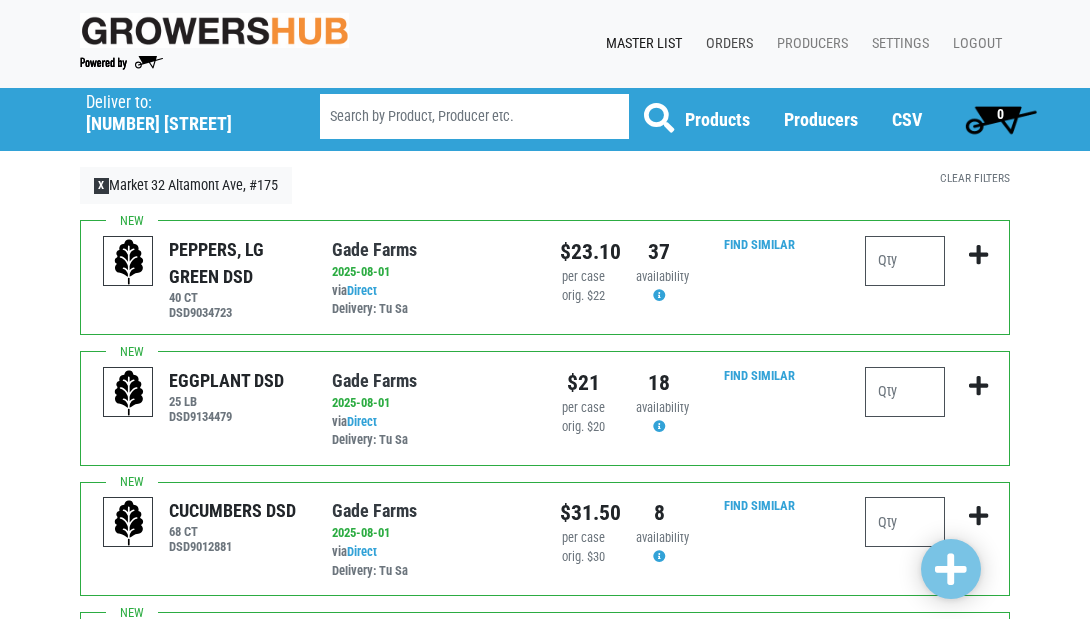 click on "Orders" at bounding box center (725, 44) 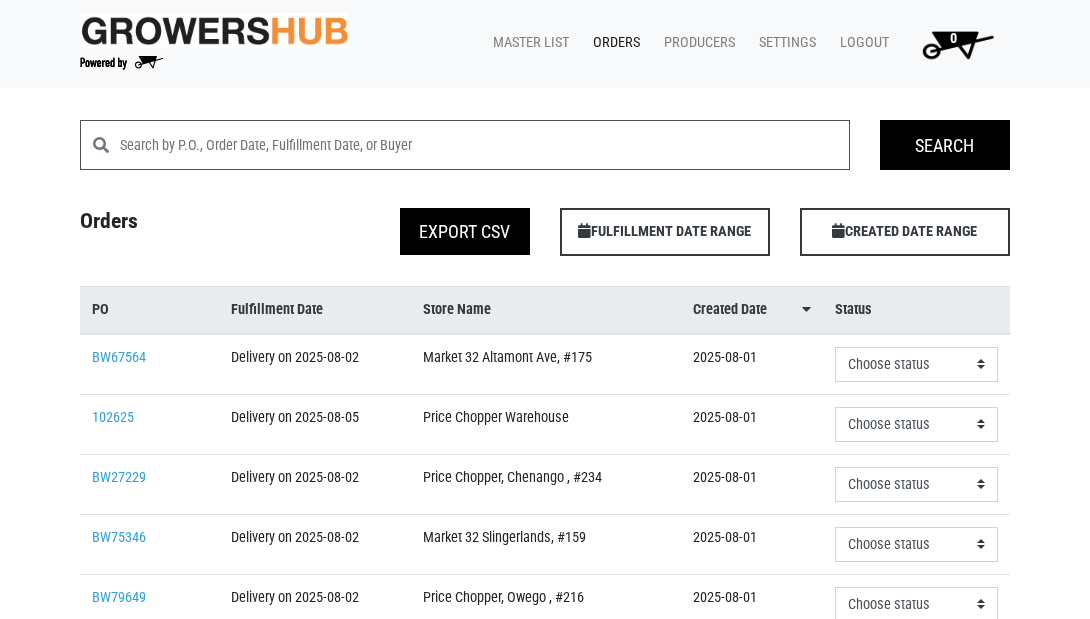 click at bounding box center [214, 30] 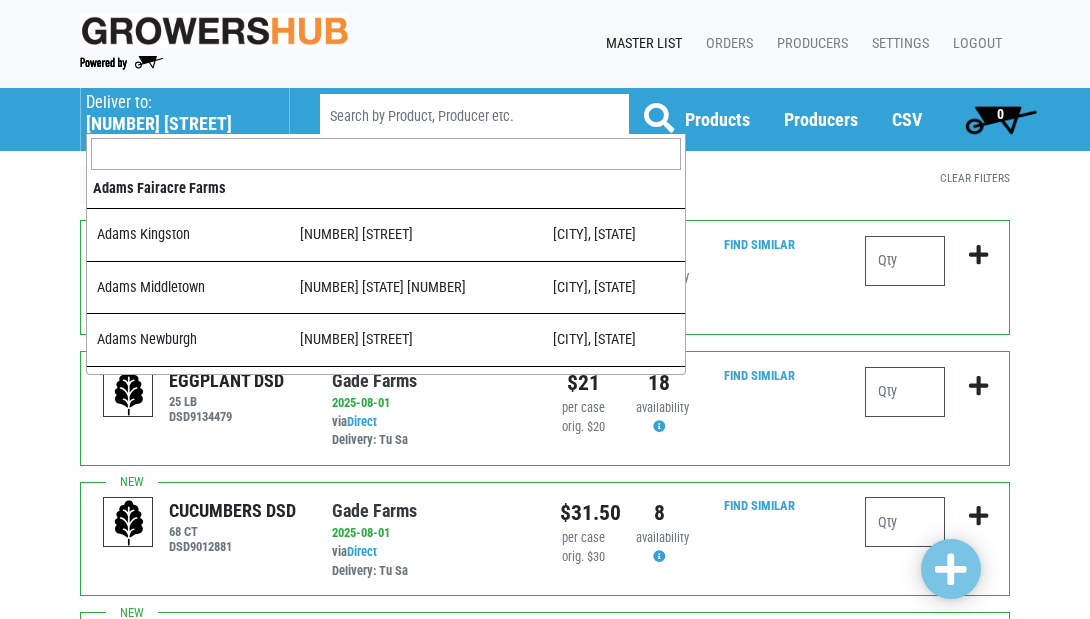 click on "1879 Altamont Avenue" at bounding box center [177, 124] 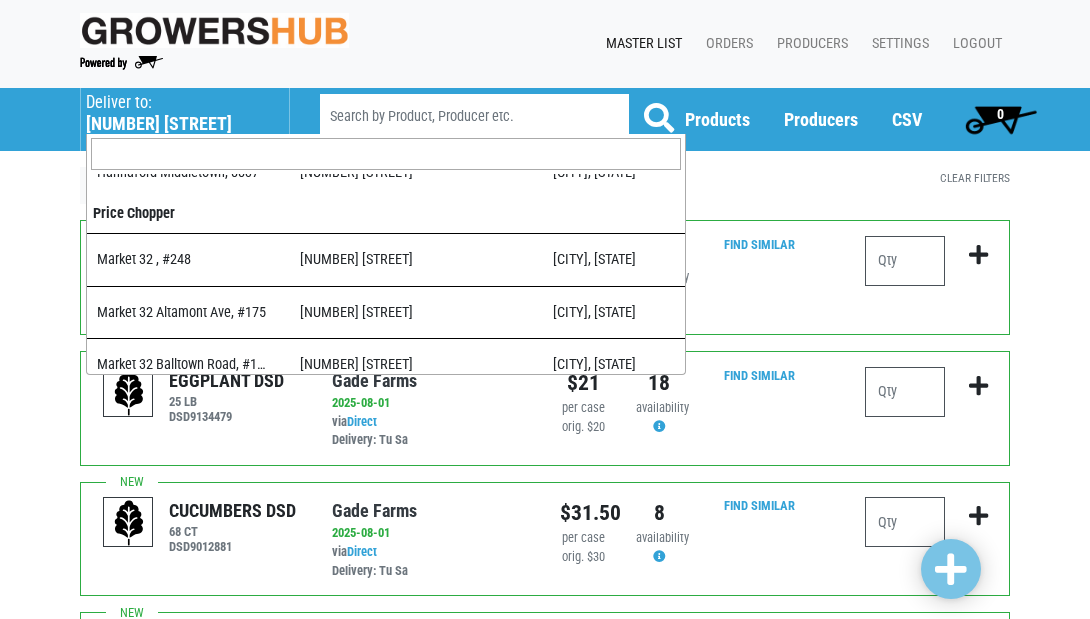 click at bounding box center [386, 154] 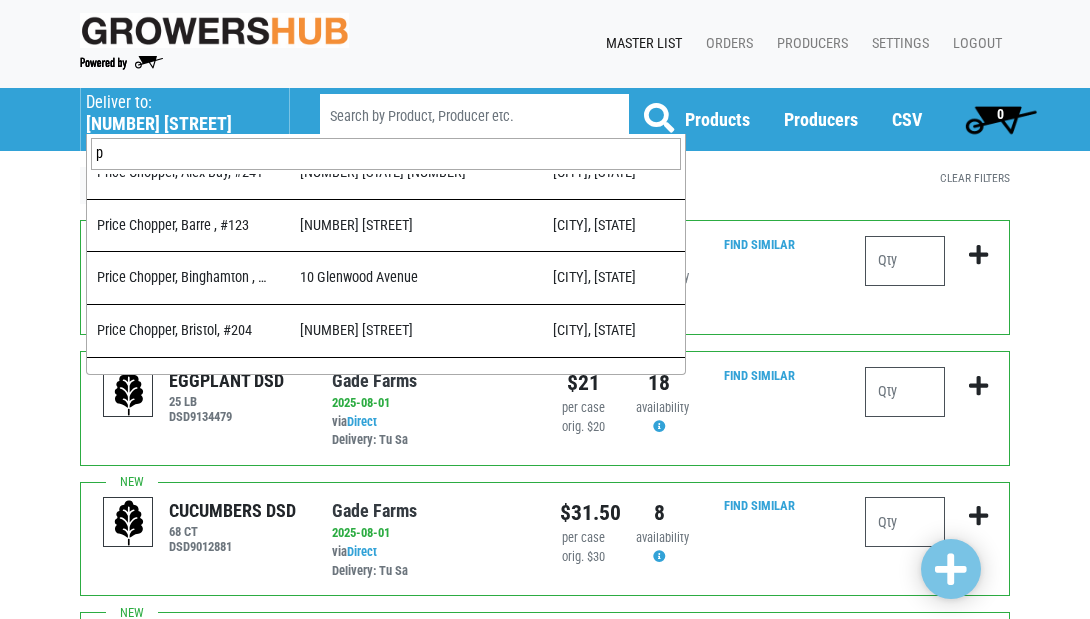 scroll, scrollTop: 0, scrollLeft: 0, axis: both 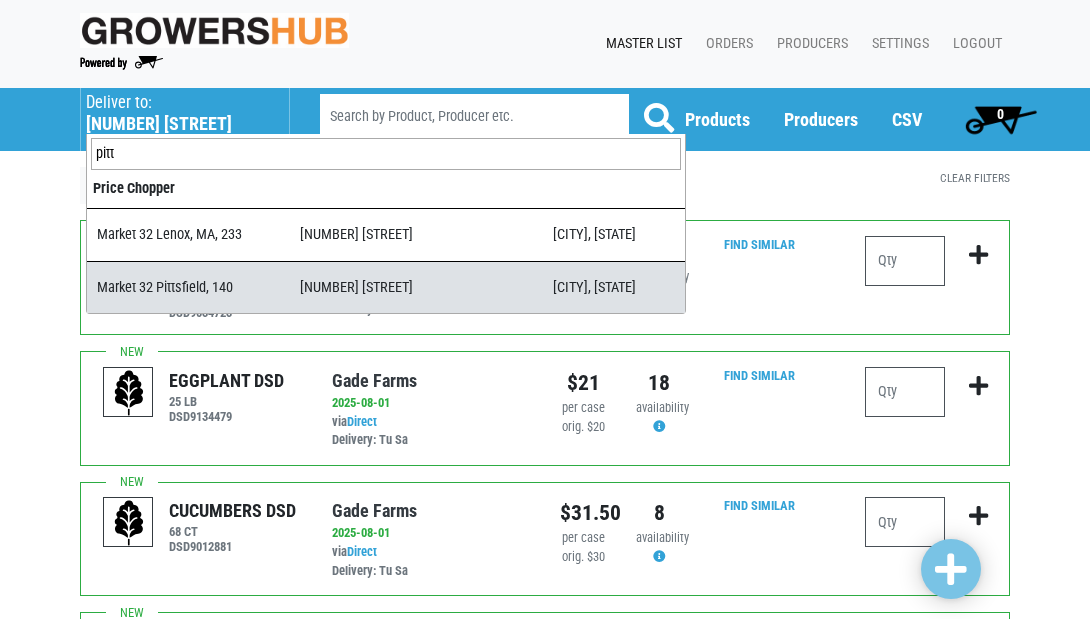 type on "pitt" 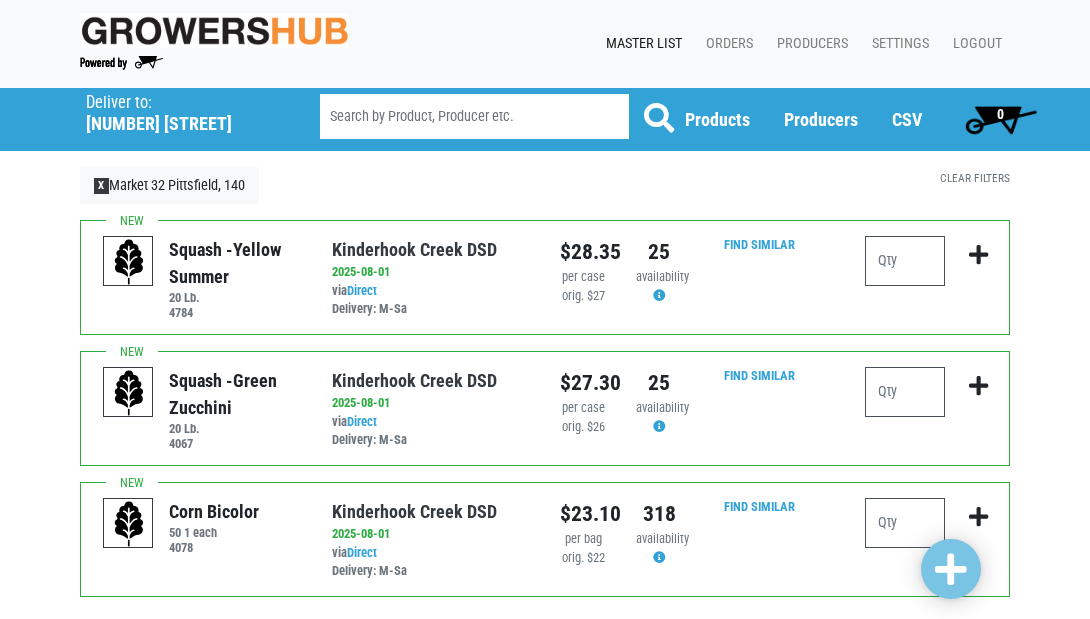 scroll, scrollTop: 0, scrollLeft: 0, axis: both 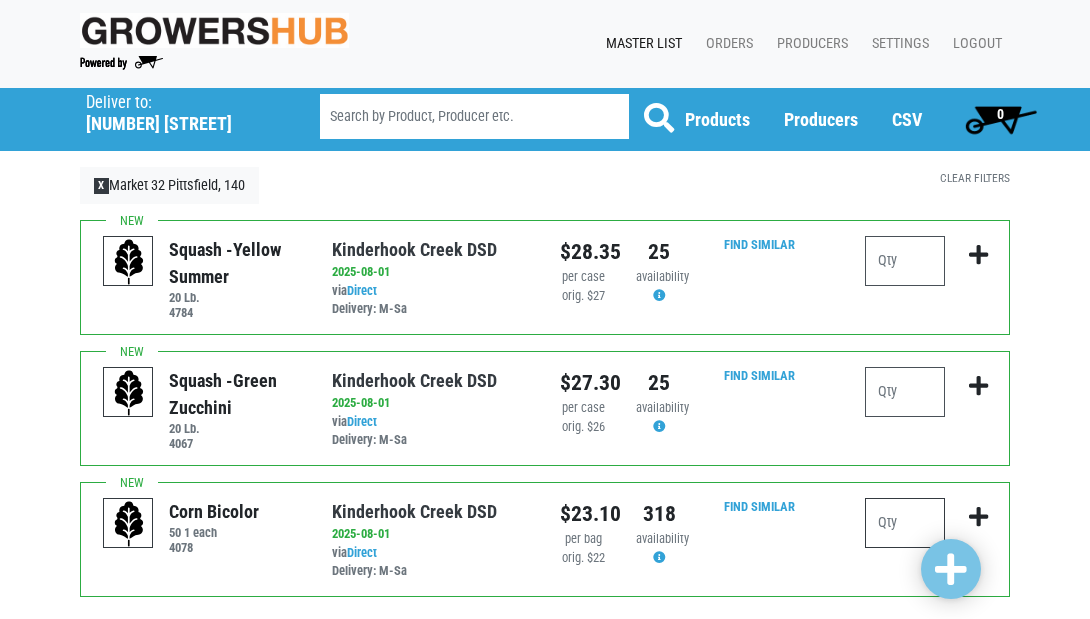 click at bounding box center (905, 523) 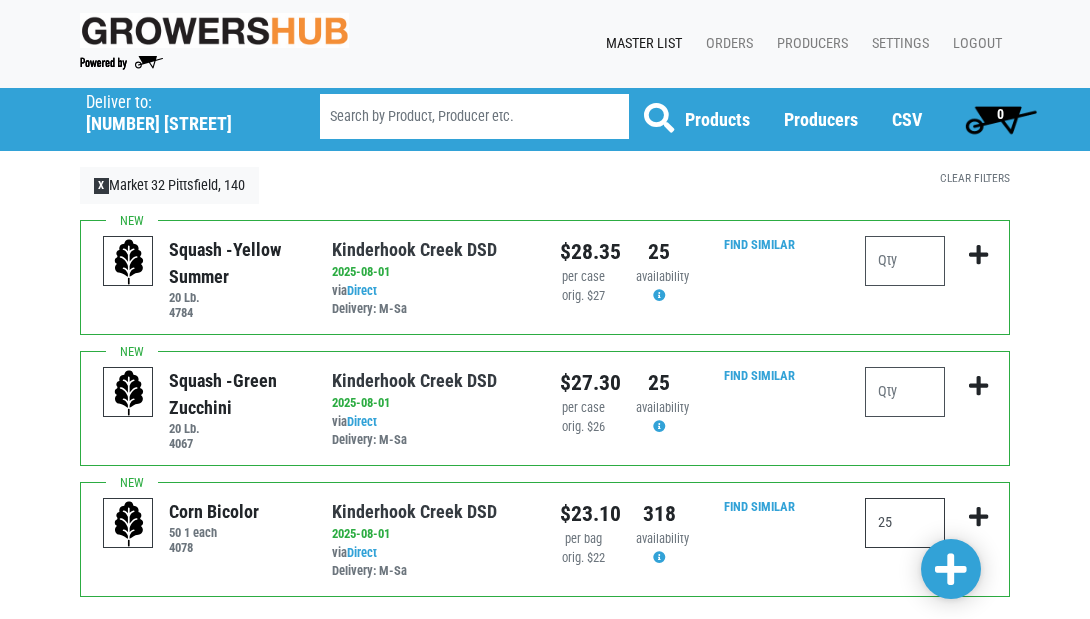 type on "25" 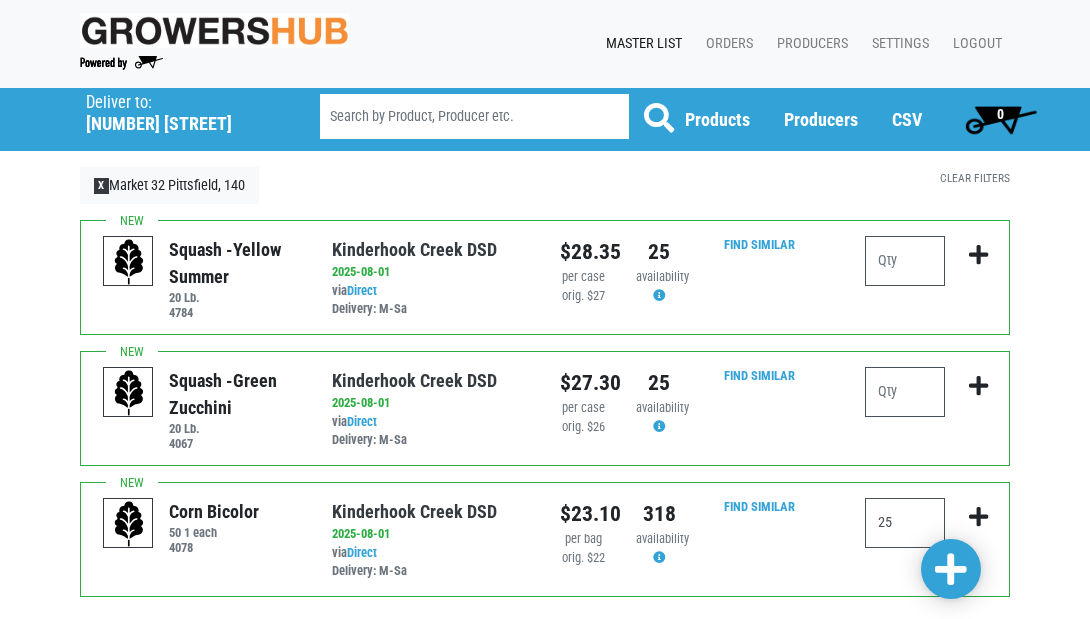 click at bounding box center [951, 570] 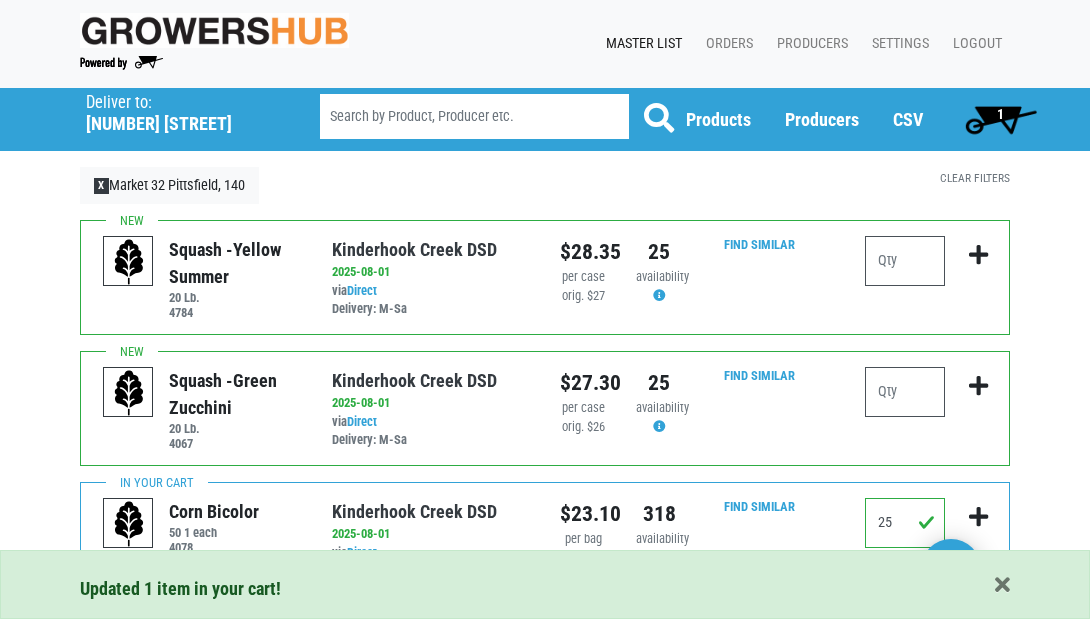 click on "1" at bounding box center (1000, 114) 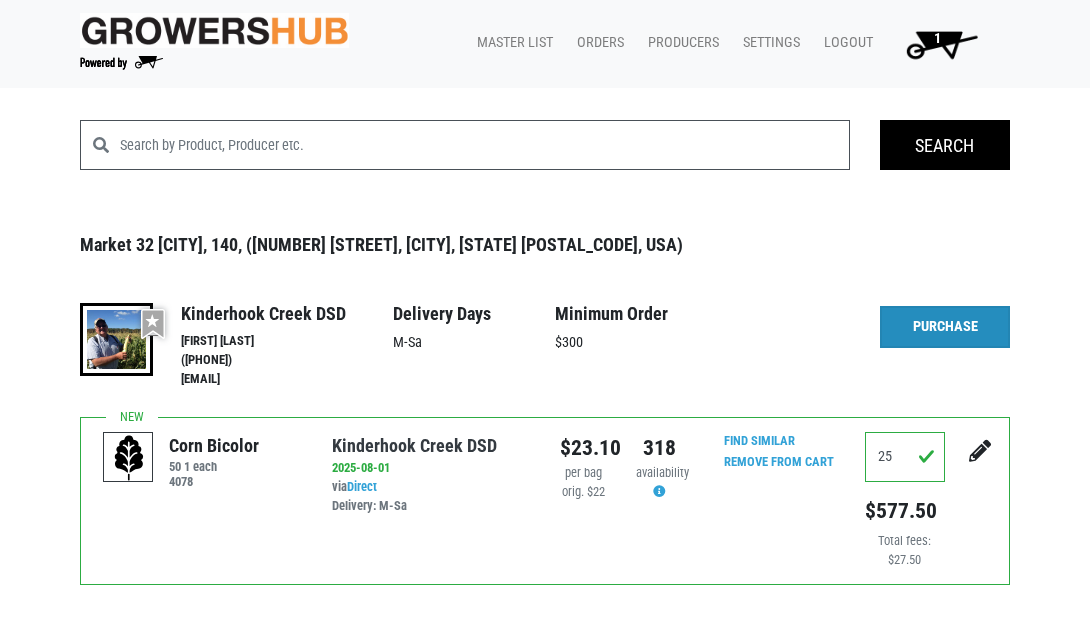 click on "Purchase" at bounding box center [945, 327] 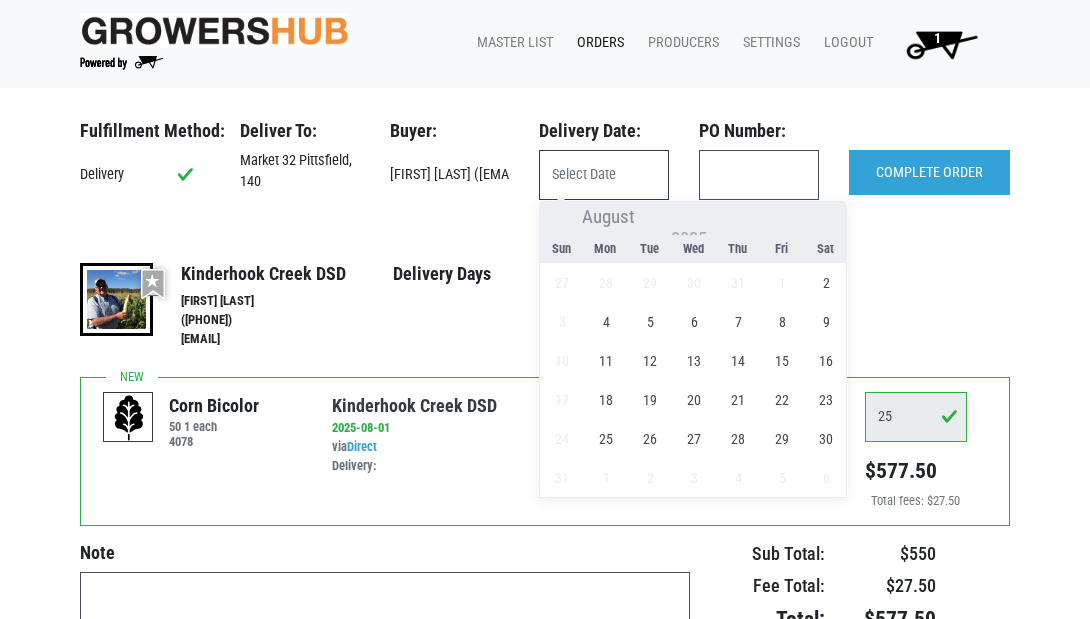 click at bounding box center [604, 175] 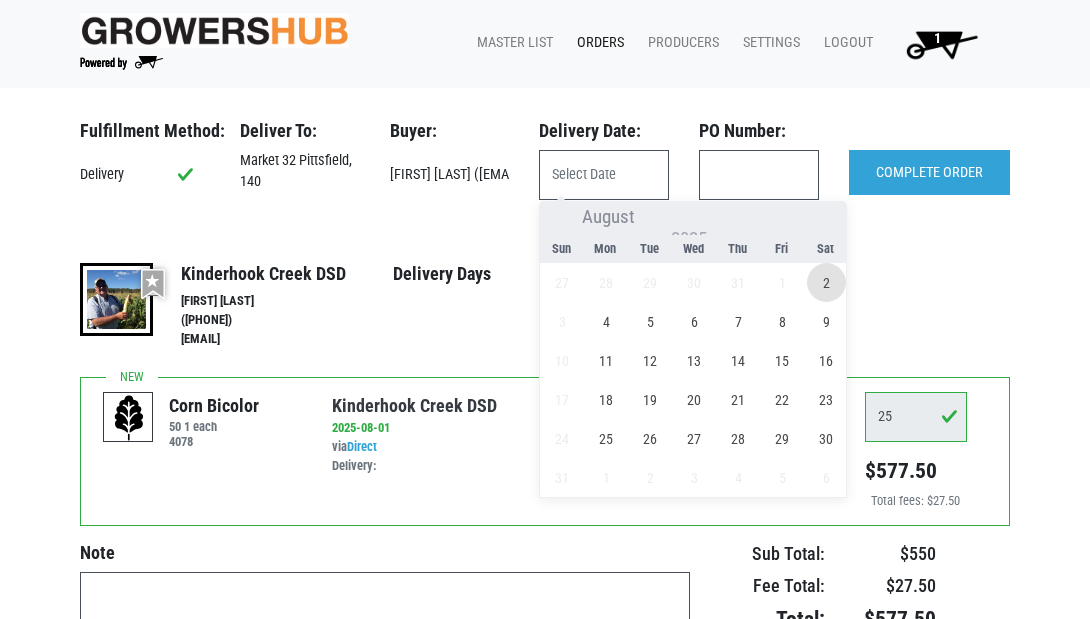 click on "2" at bounding box center (826, 282) 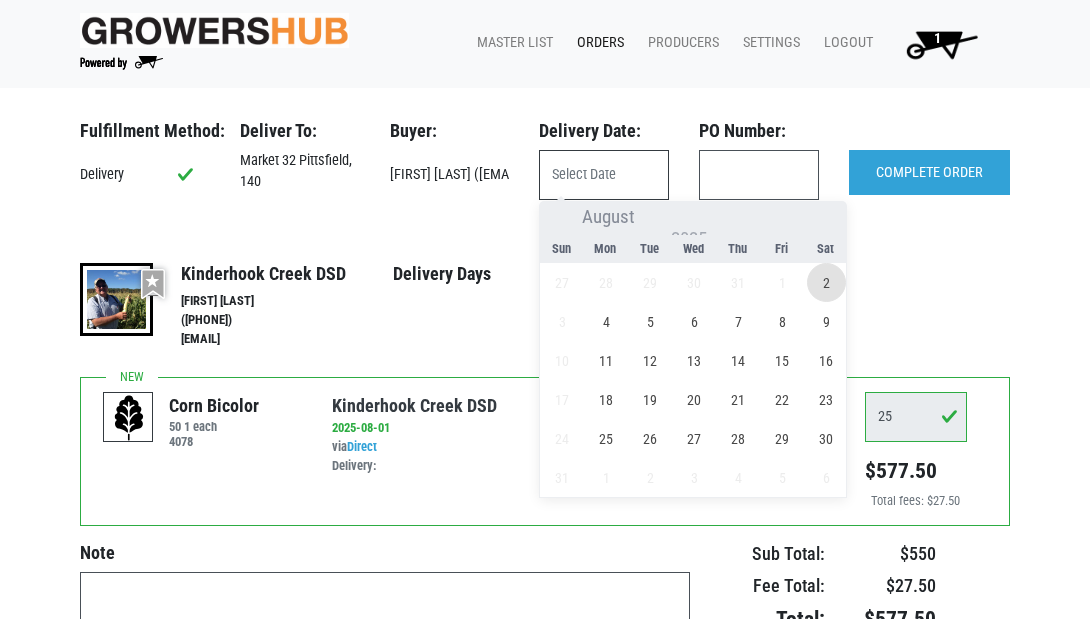 type on "2025-08-02" 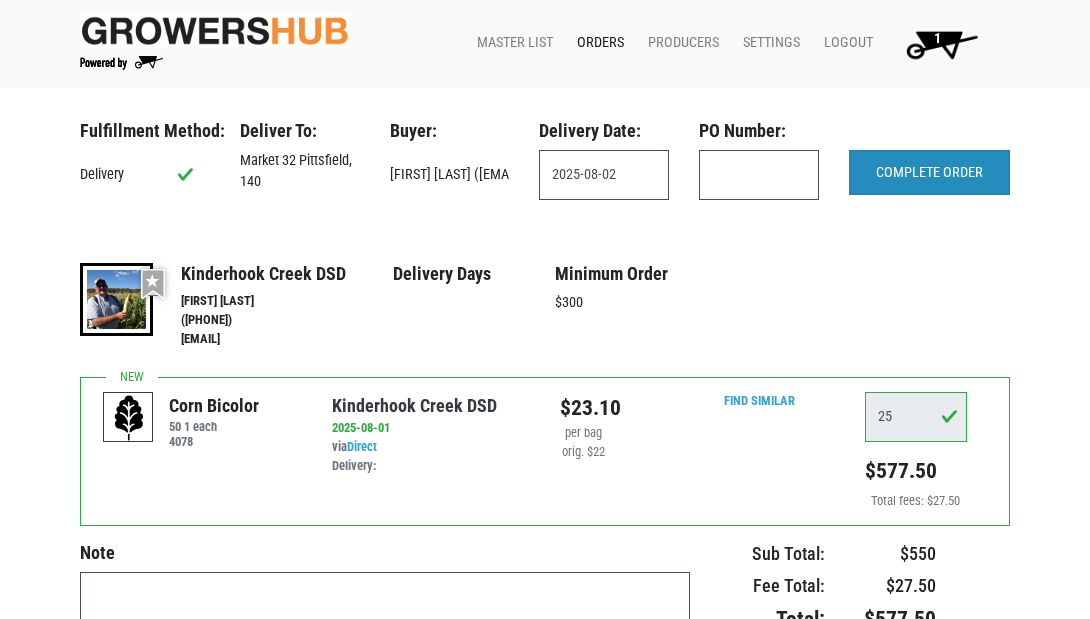 click on "COMPLETE ORDER" at bounding box center [929, 173] 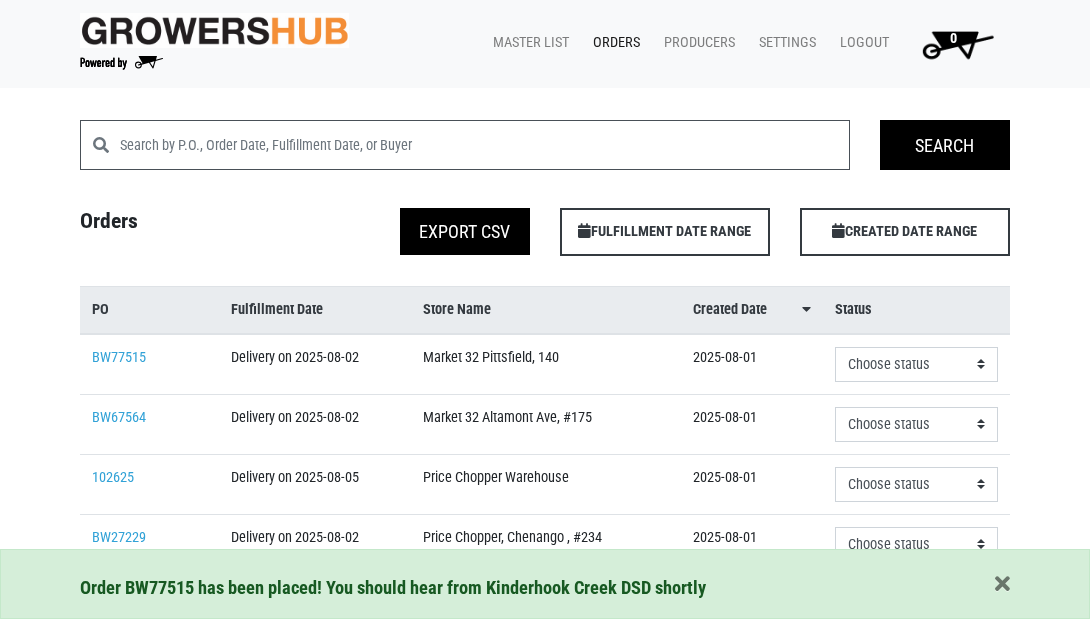 scroll, scrollTop: 0, scrollLeft: 0, axis: both 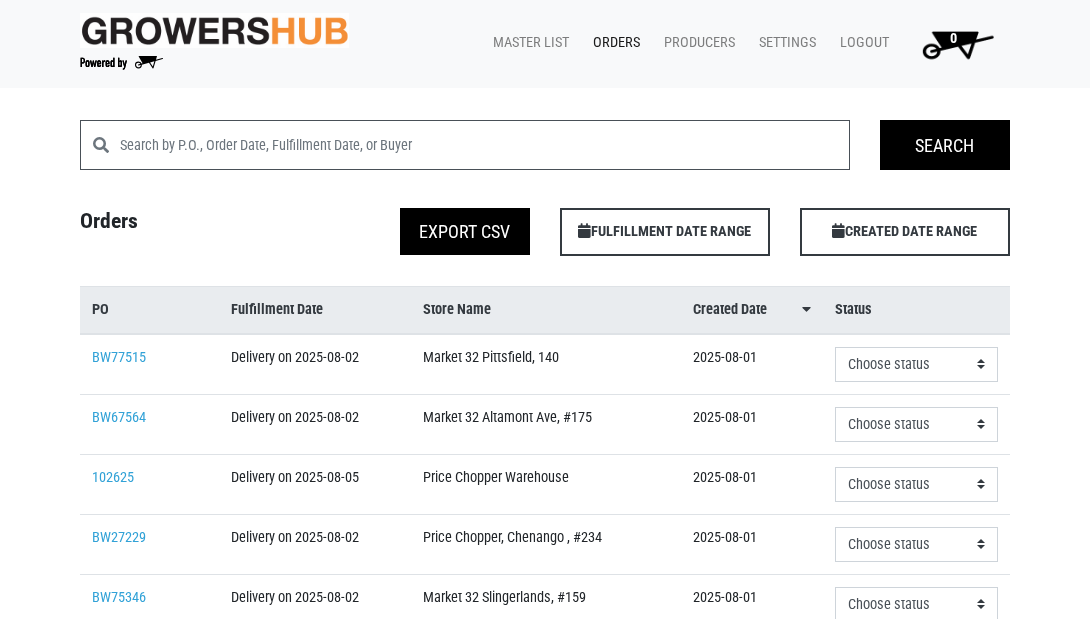 click on "Orders" at bounding box center [612, 43] 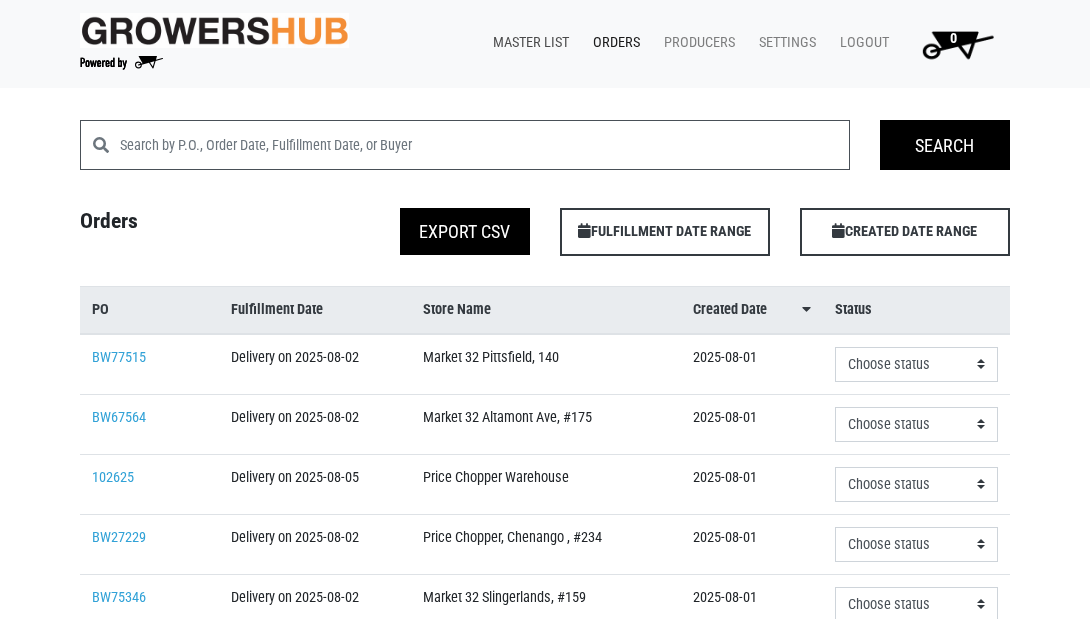 click on "Master List" at bounding box center [527, 43] 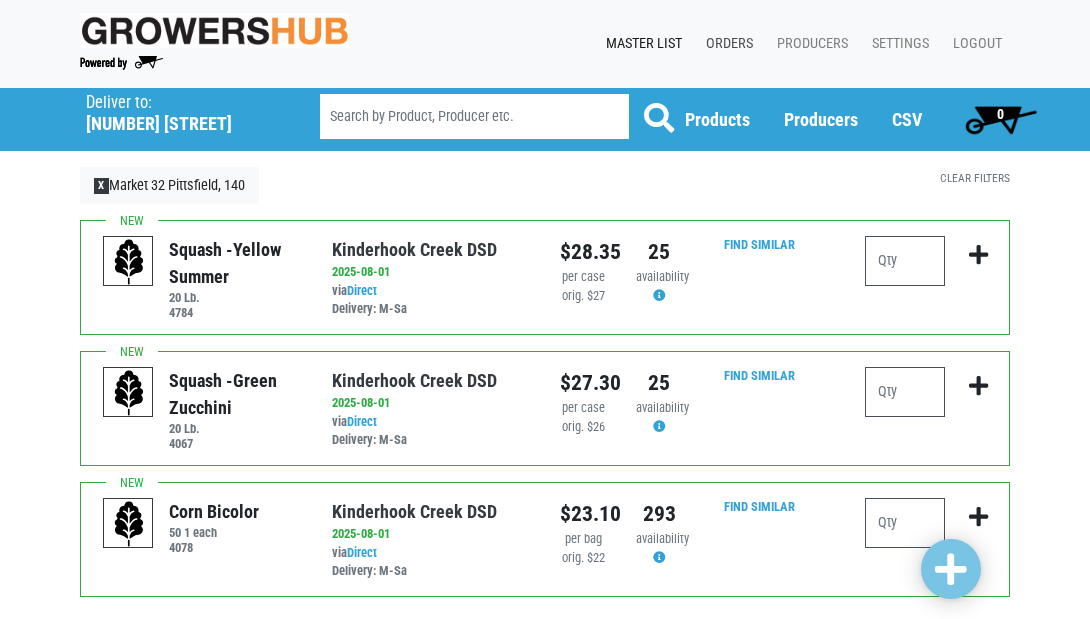 click on "Orders" at bounding box center [725, 44] 